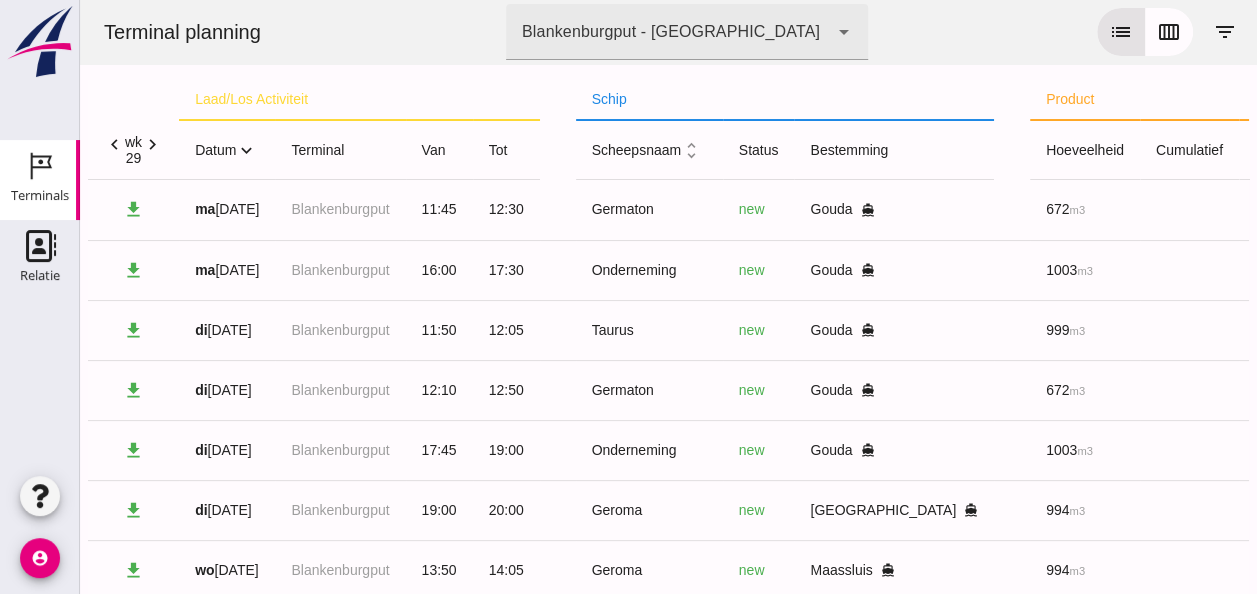 scroll, scrollTop: 793, scrollLeft: 0, axis: vertical 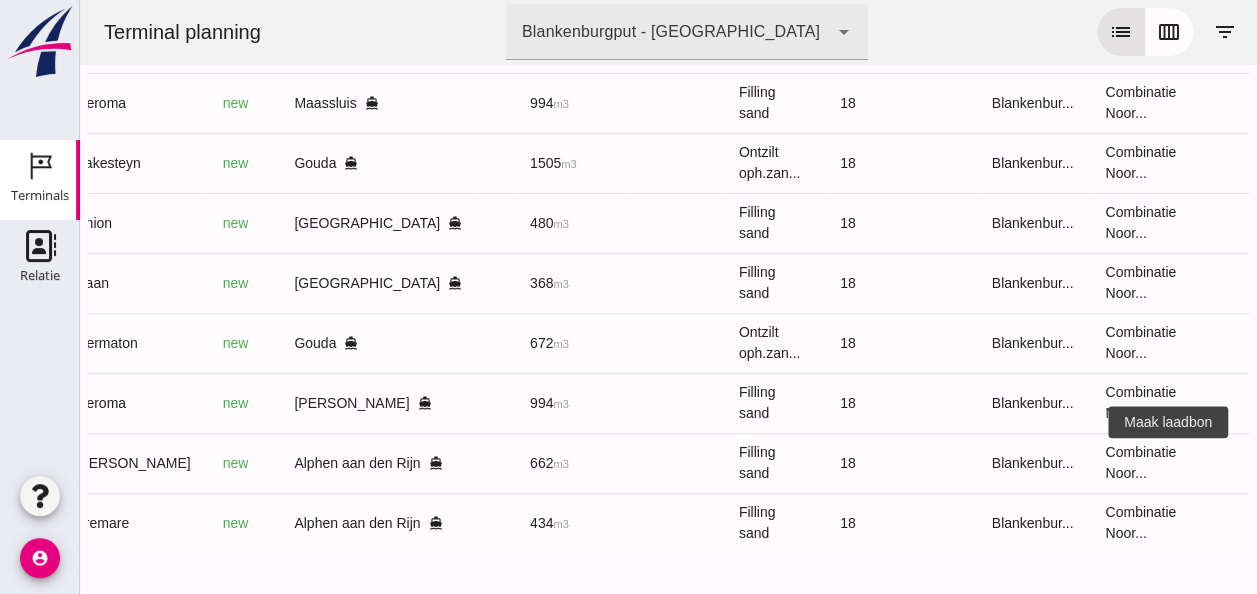 click on "receipt_long" at bounding box center [1285, 463] 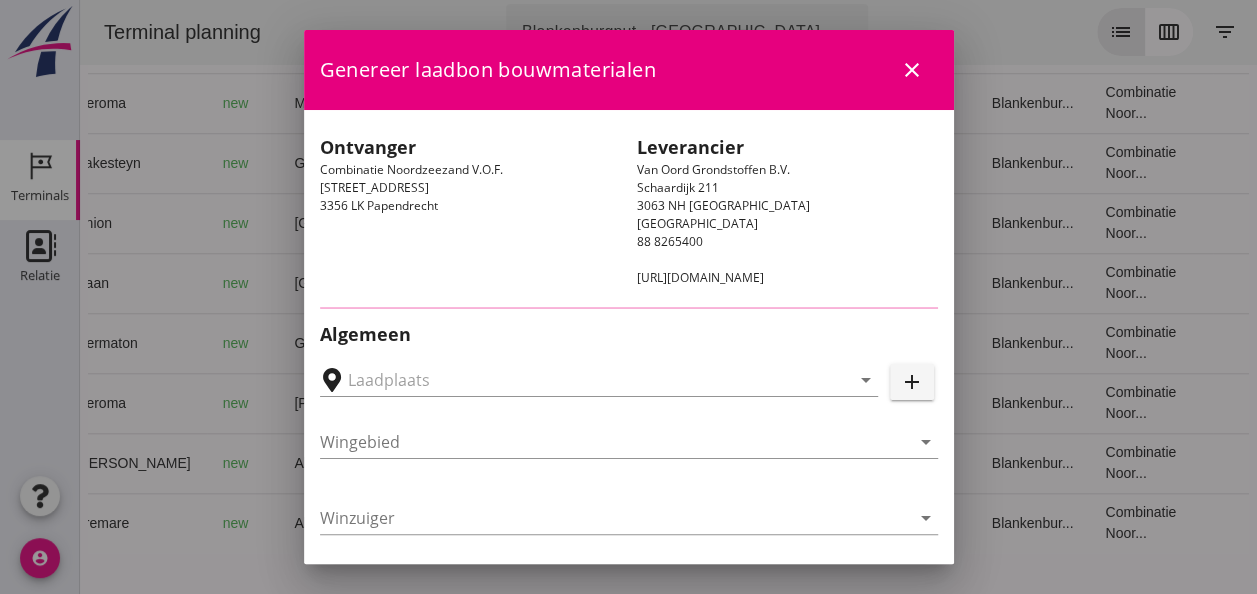 type on "[PERSON_NAME], Alphen aan den Rijn" 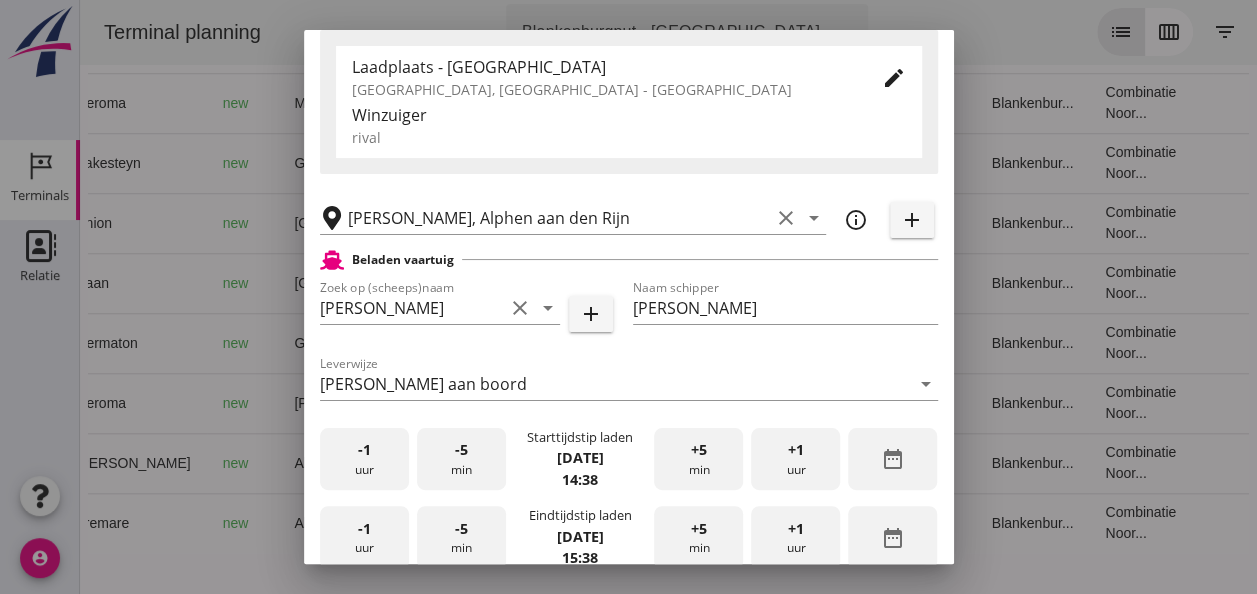 scroll, scrollTop: 400, scrollLeft: 0, axis: vertical 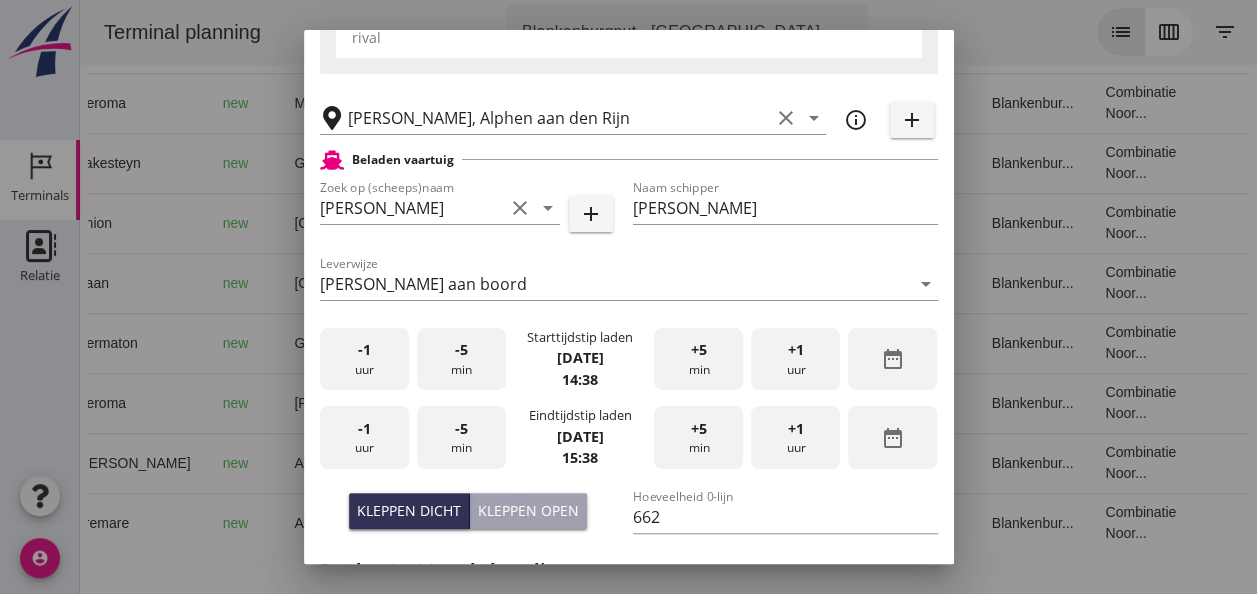click on "-1  uur" at bounding box center [364, 359] 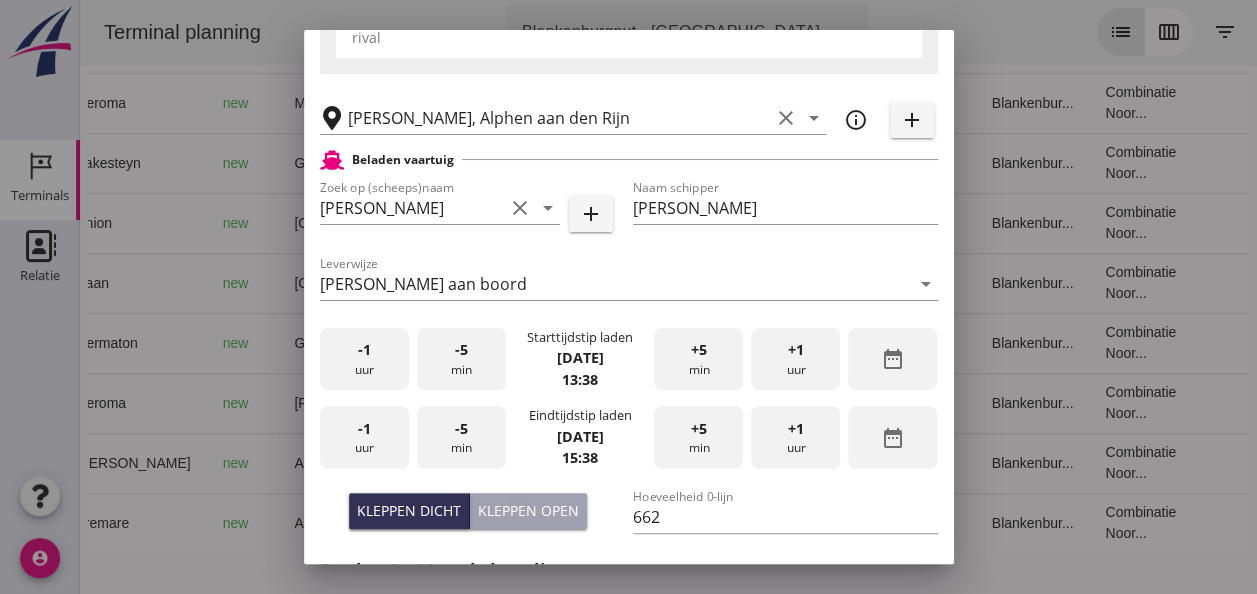 click on "+5  min" at bounding box center (698, 359) 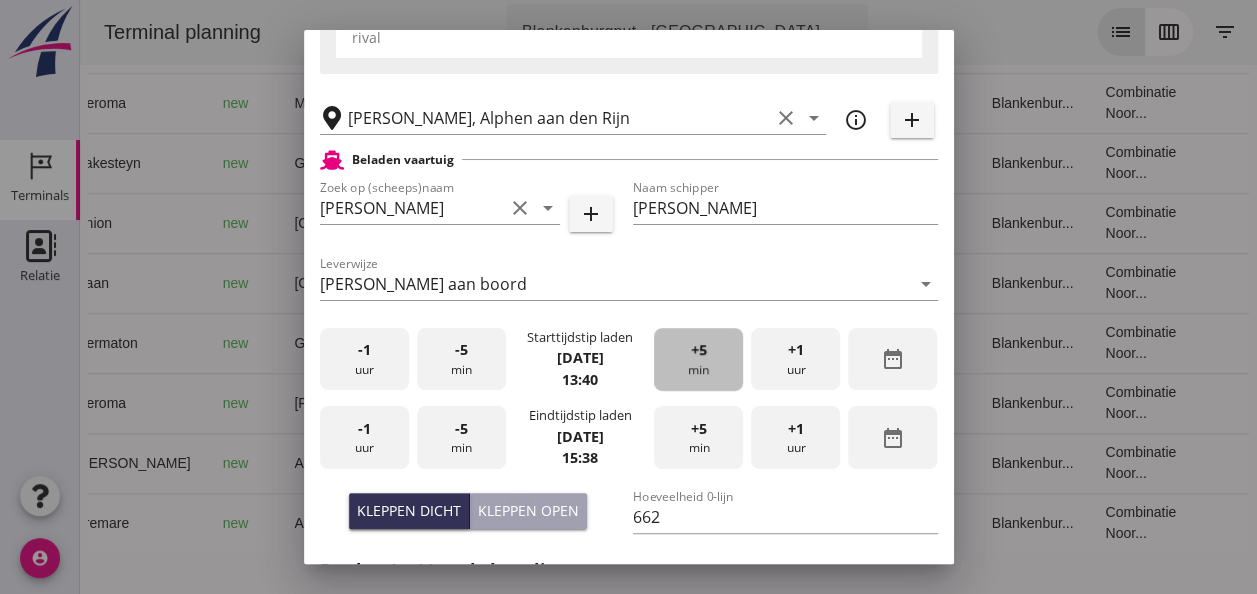 click on "+5  min" at bounding box center (698, 359) 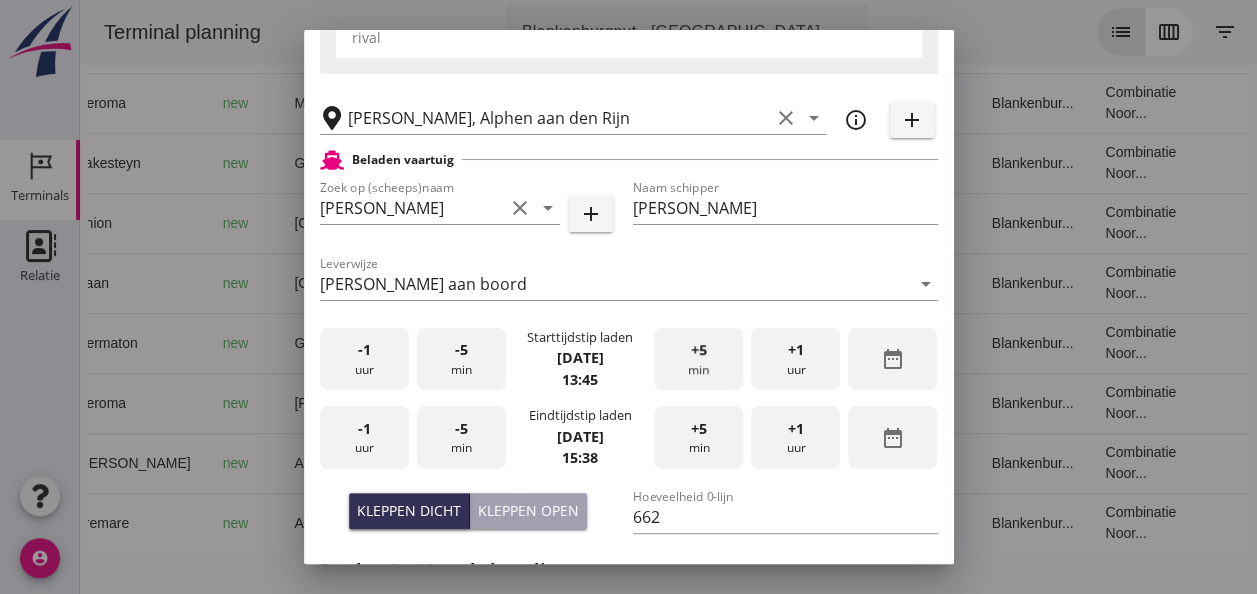 click on "+5  min" at bounding box center (698, 359) 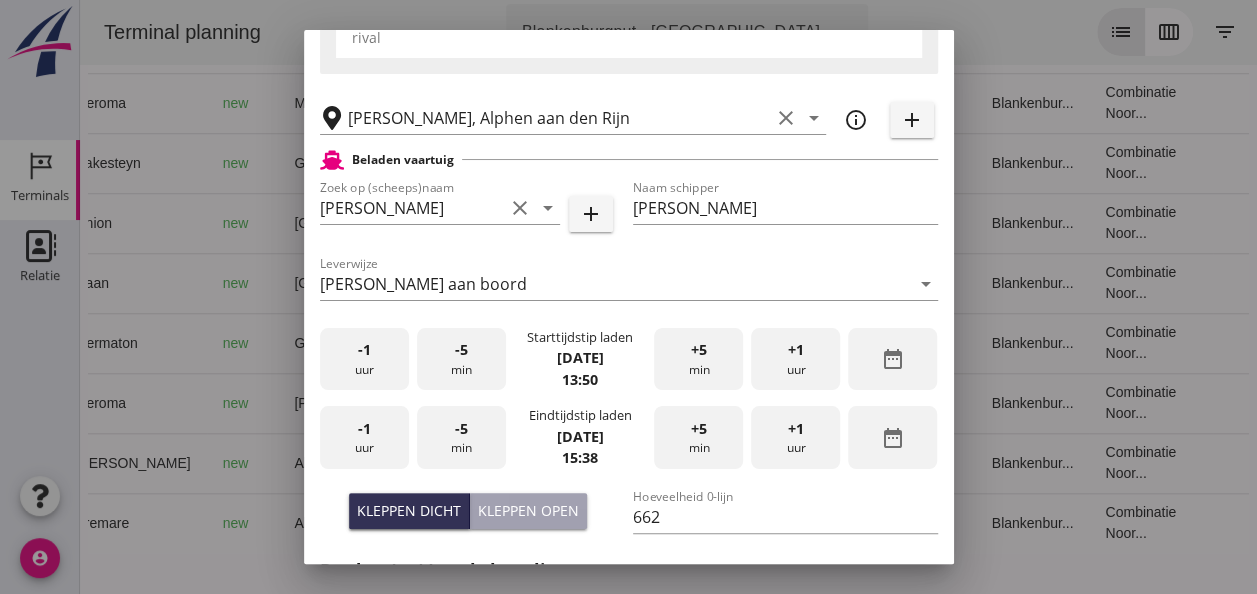 click on "-1  uur" at bounding box center [364, 437] 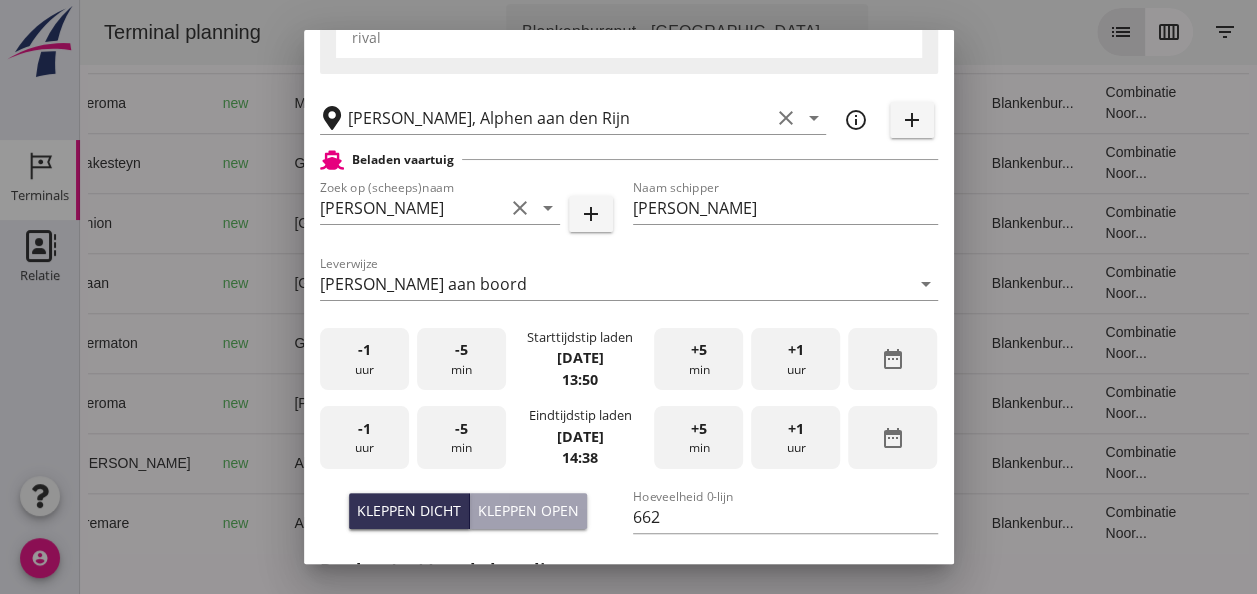click on "-5  min" at bounding box center [461, 437] 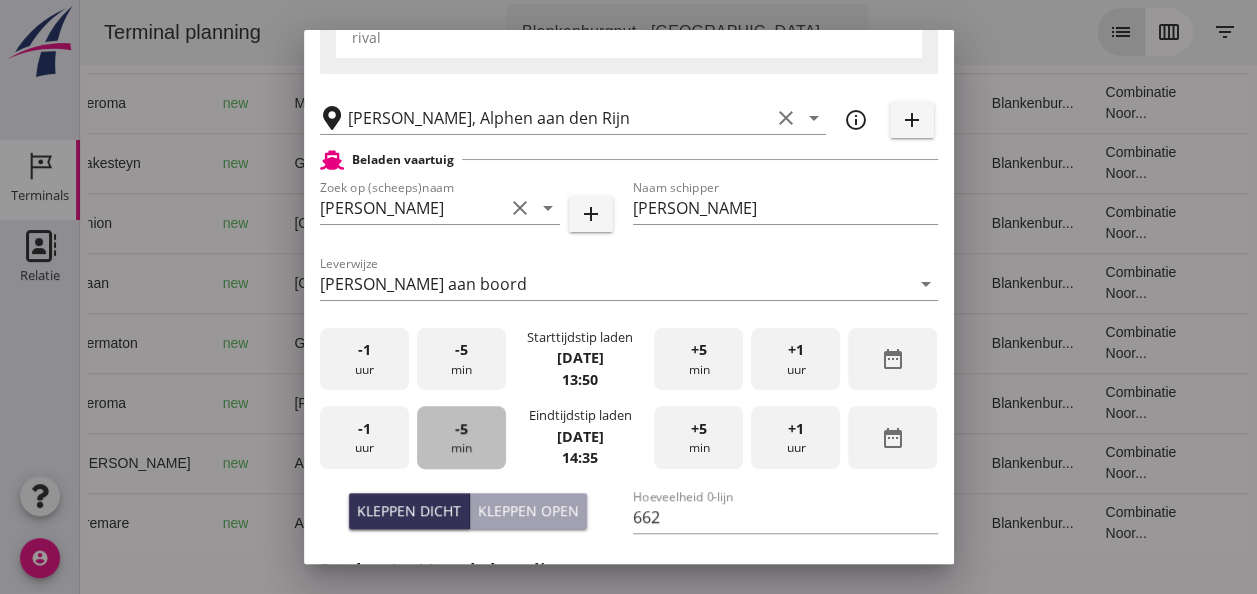 click on "-5  min" at bounding box center (461, 437) 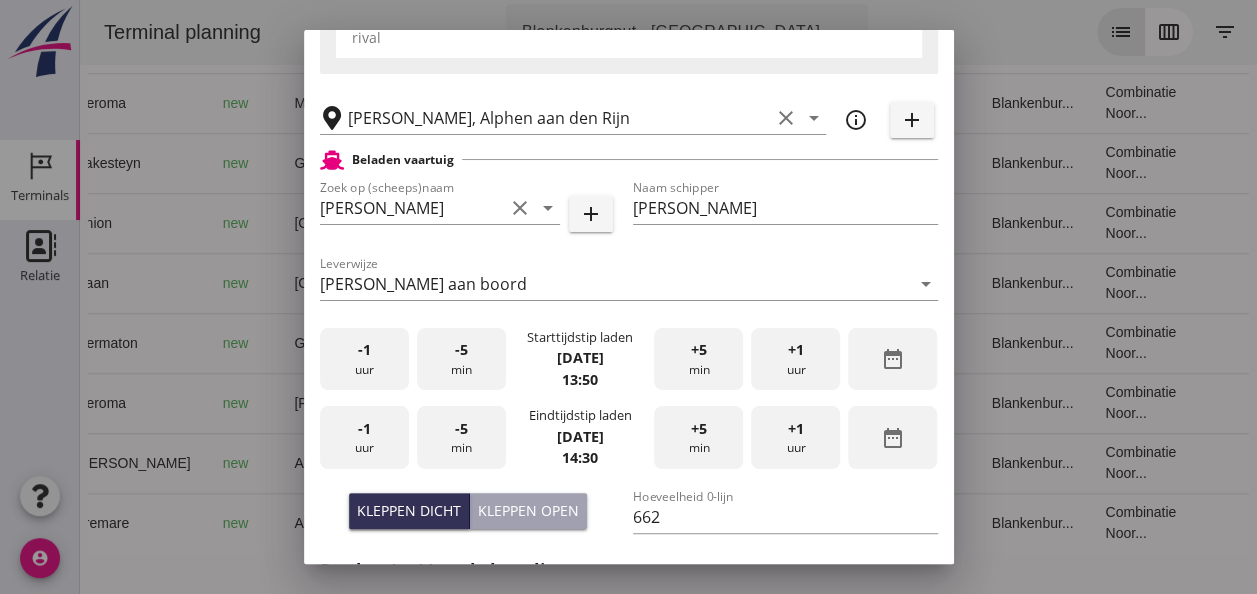 scroll, scrollTop: 500, scrollLeft: 0, axis: vertical 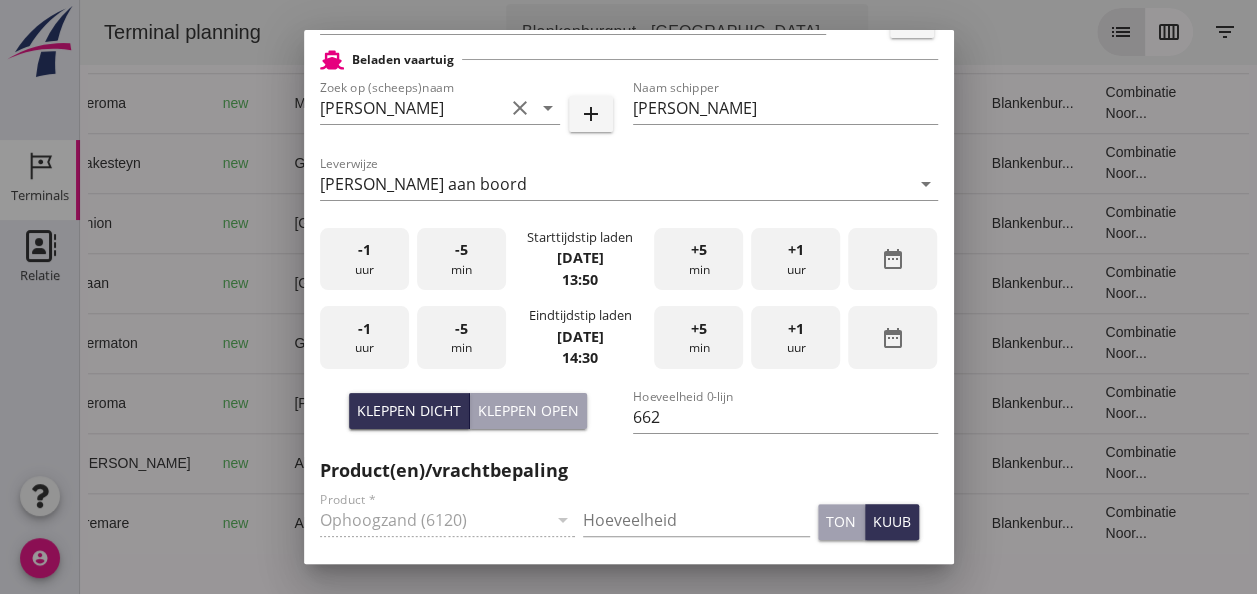 click on "Kleppen open" at bounding box center (528, 410) 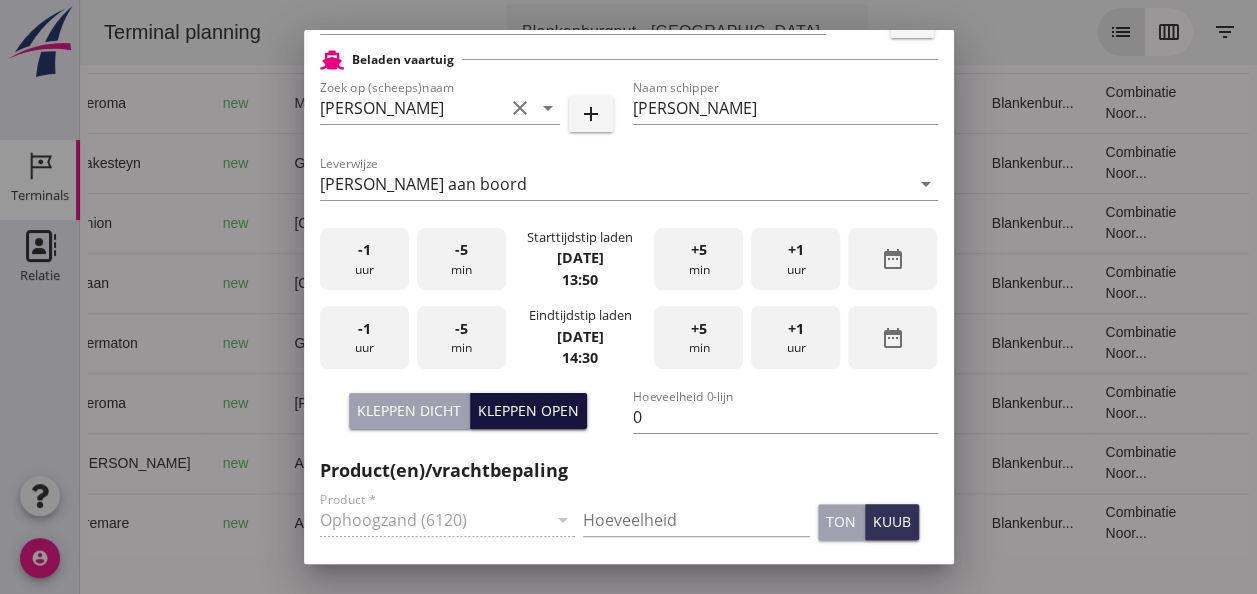 click on "Kleppen open" at bounding box center [528, 410] 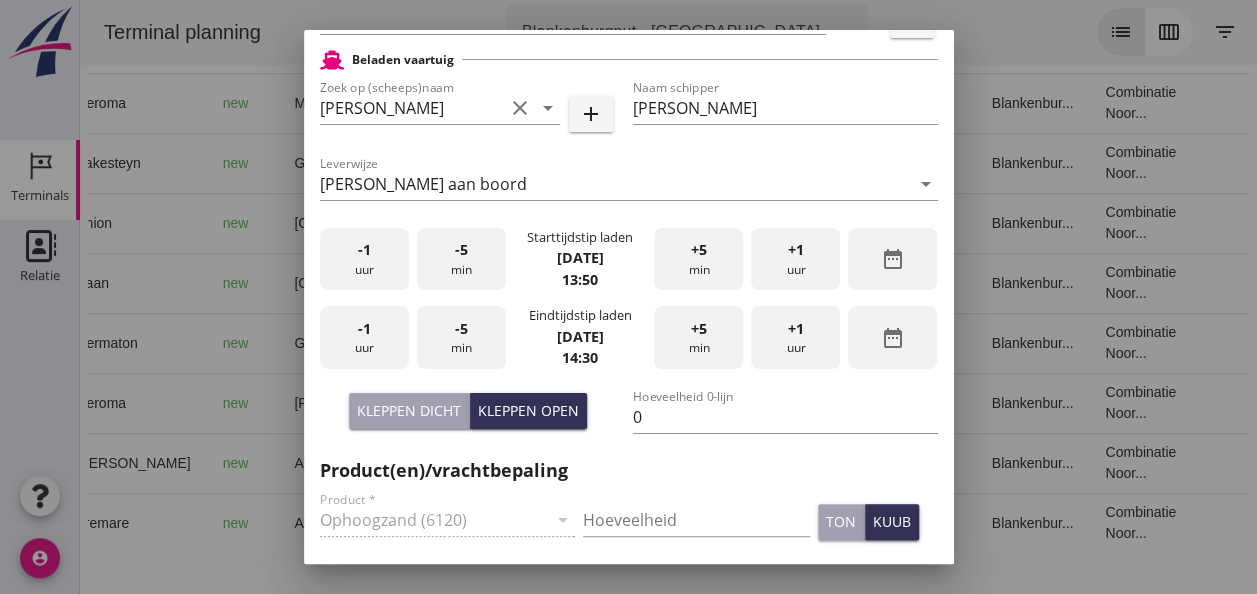 click on "Kleppen dicht" at bounding box center [409, 410] 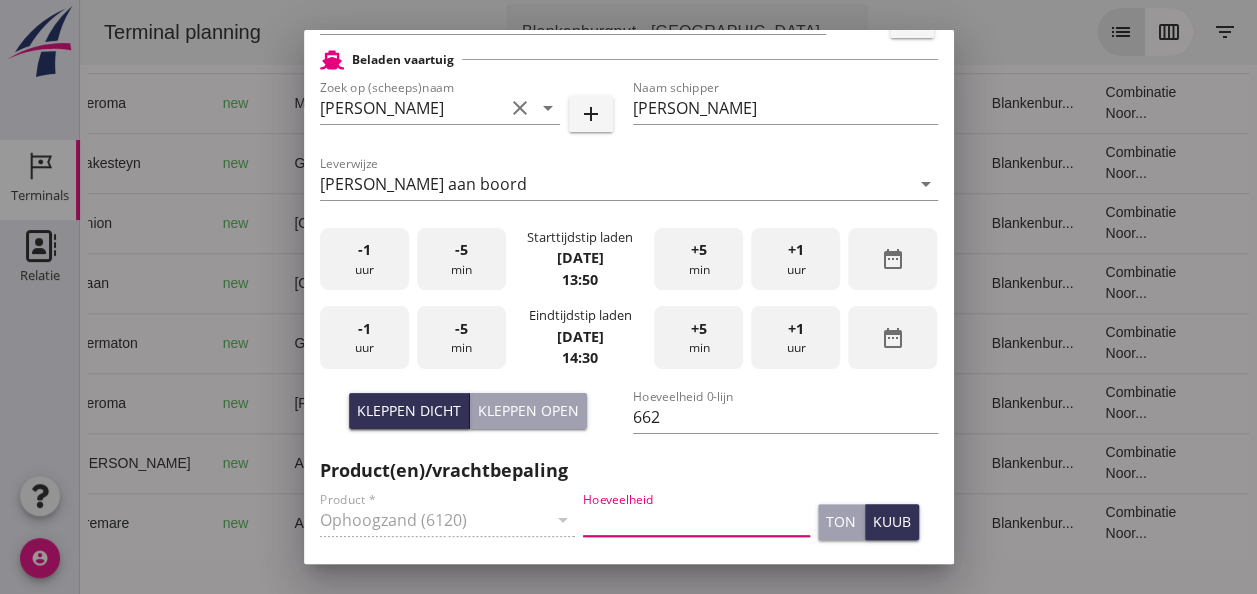 click at bounding box center (696, 520) 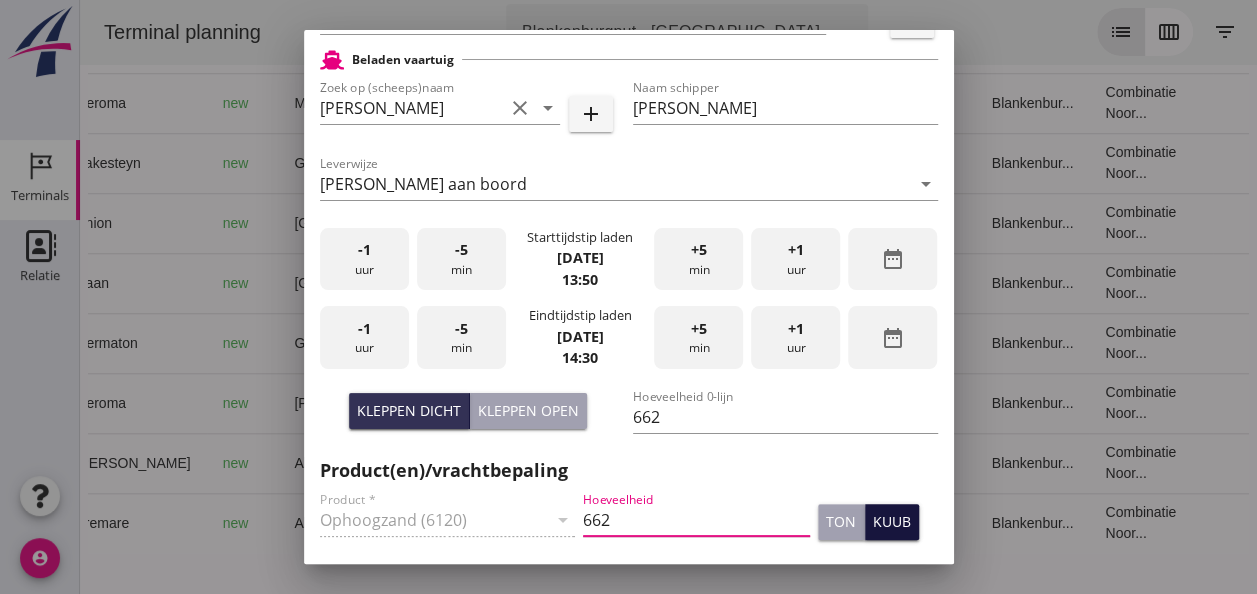 type on "662" 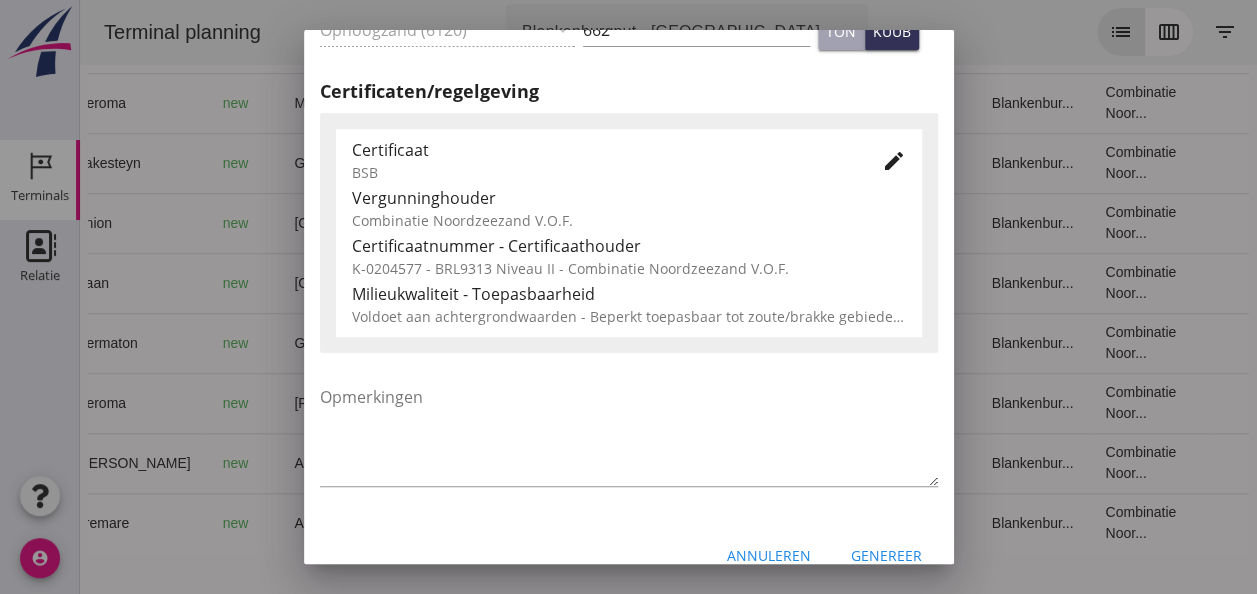scroll, scrollTop: 1000, scrollLeft: 0, axis: vertical 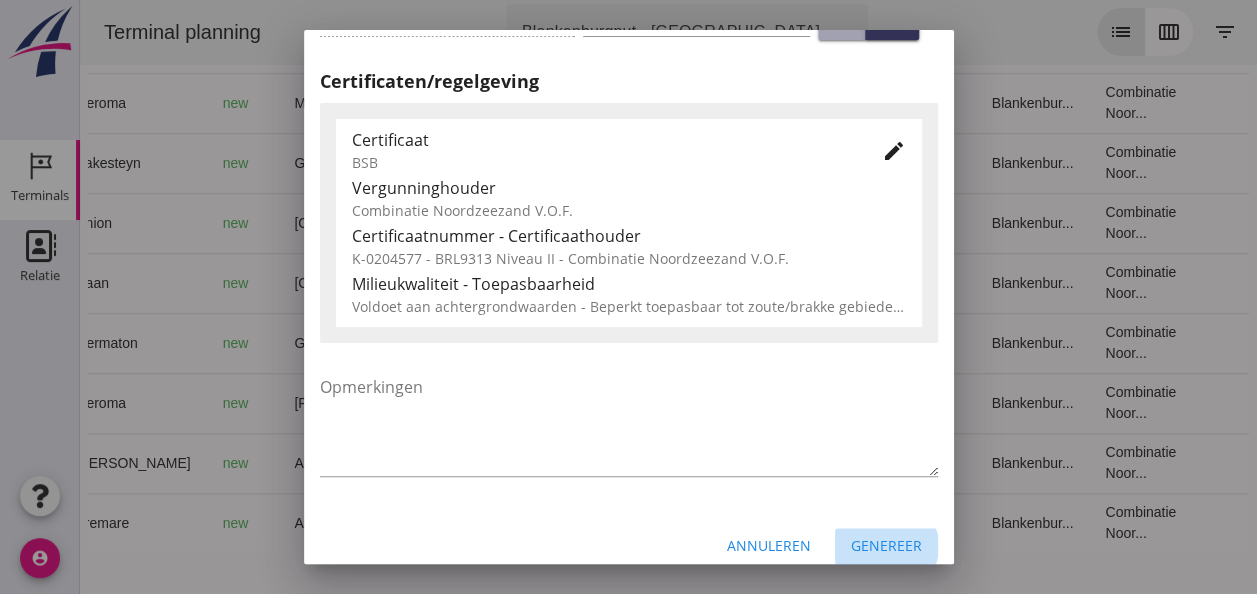 click on "Genereer" at bounding box center [886, 545] 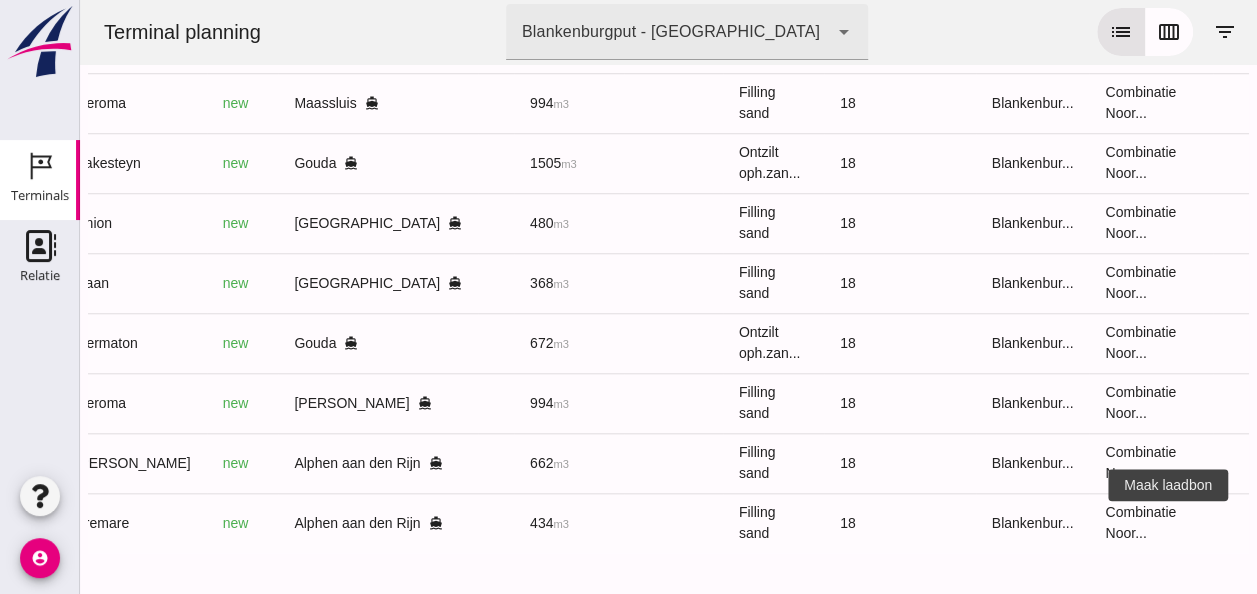 click on "receipt_long" at bounding box center (1285, 523) 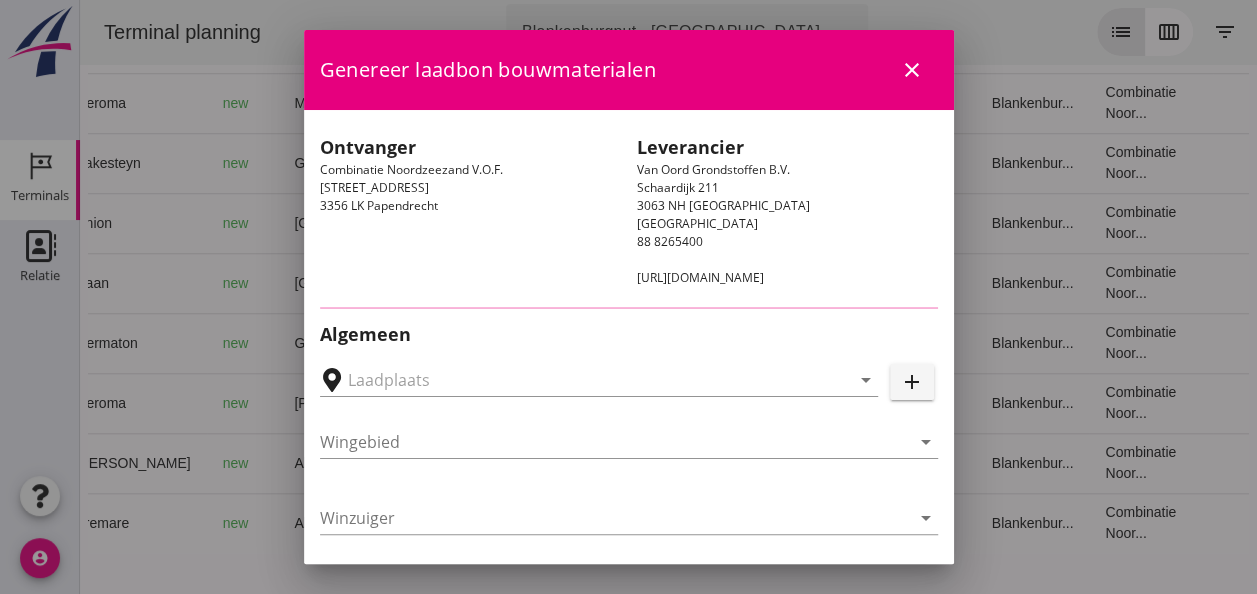 type on "[PERSON_NAME], Alphen aan den Rijn" 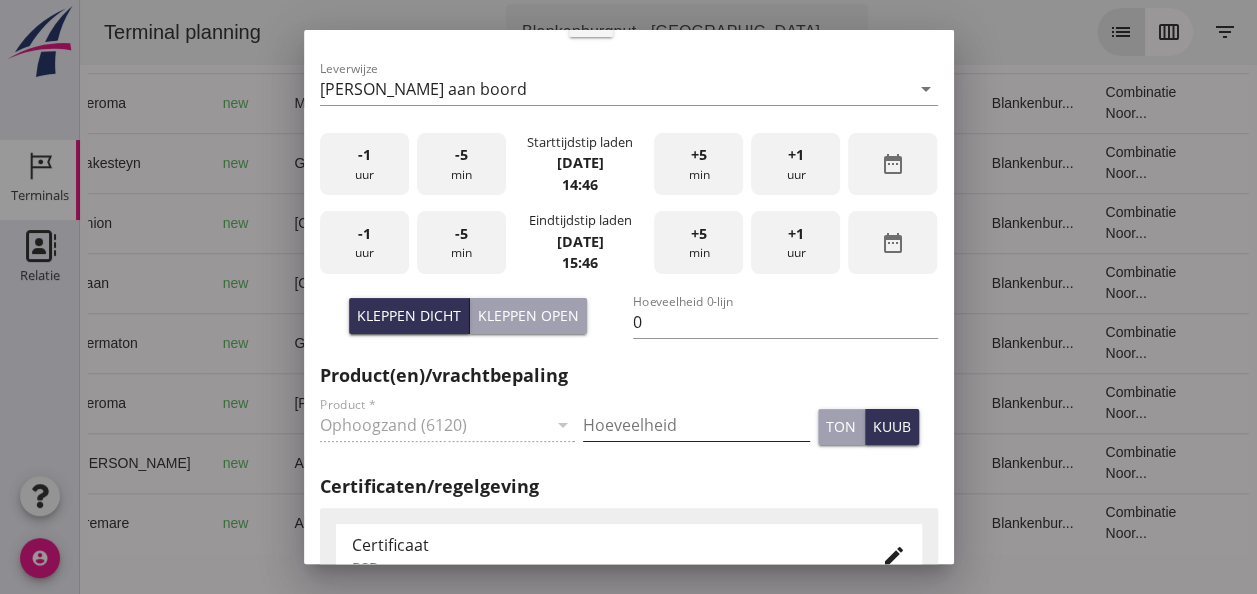 scroll, scrollTop: 600, scrollLeft: 0, axis: vertical 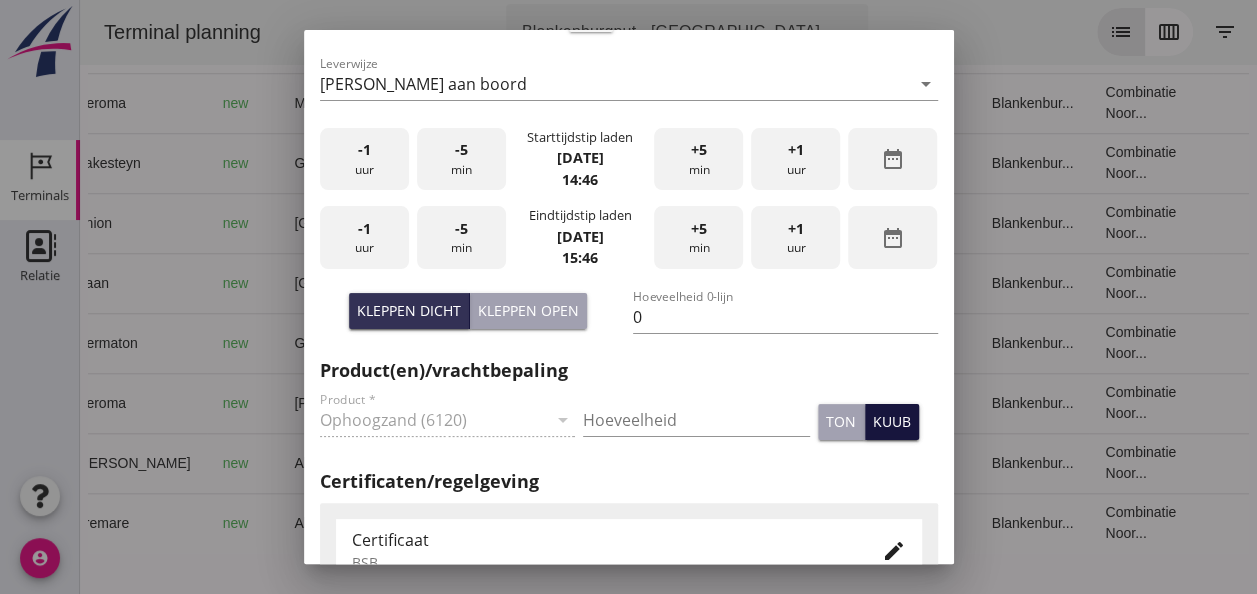 click on "kuub" at bounding box center (892, 421) 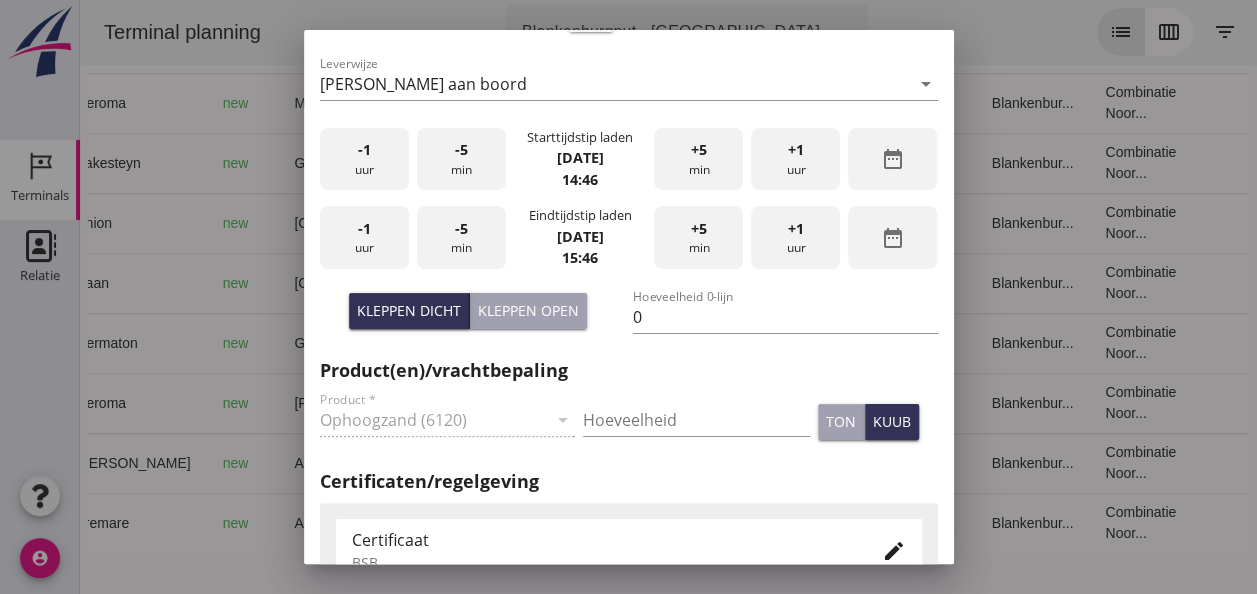 click on "Kleppen open" at bounding box center [528, 310] 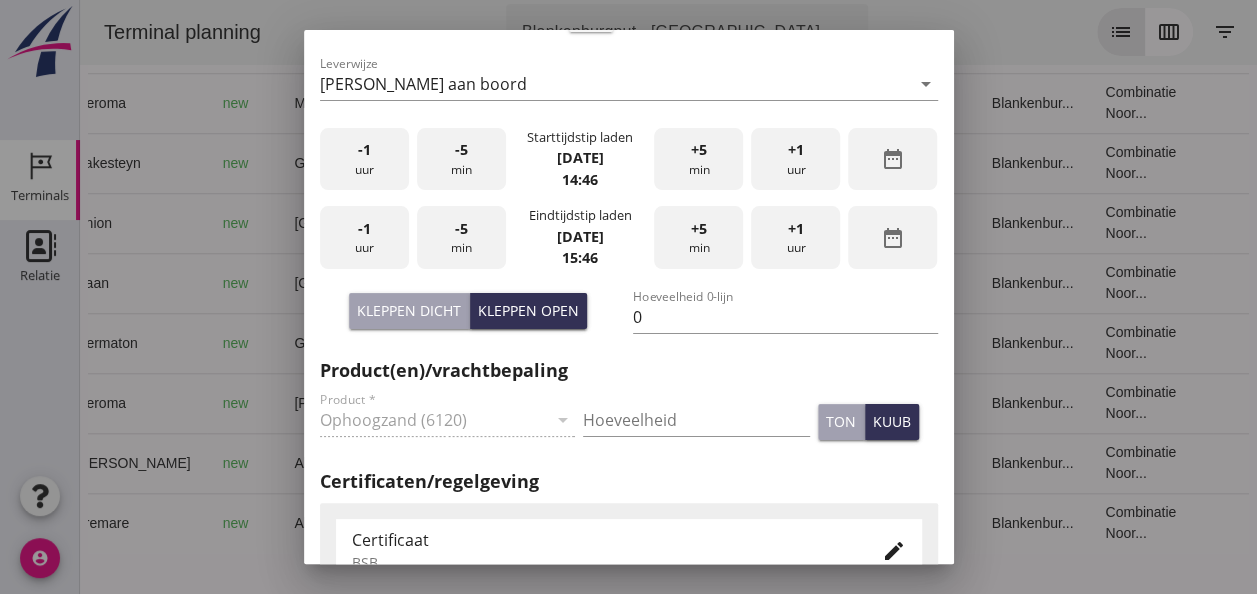 click on "Kleppen dicht" at bounding box center [409, 310] 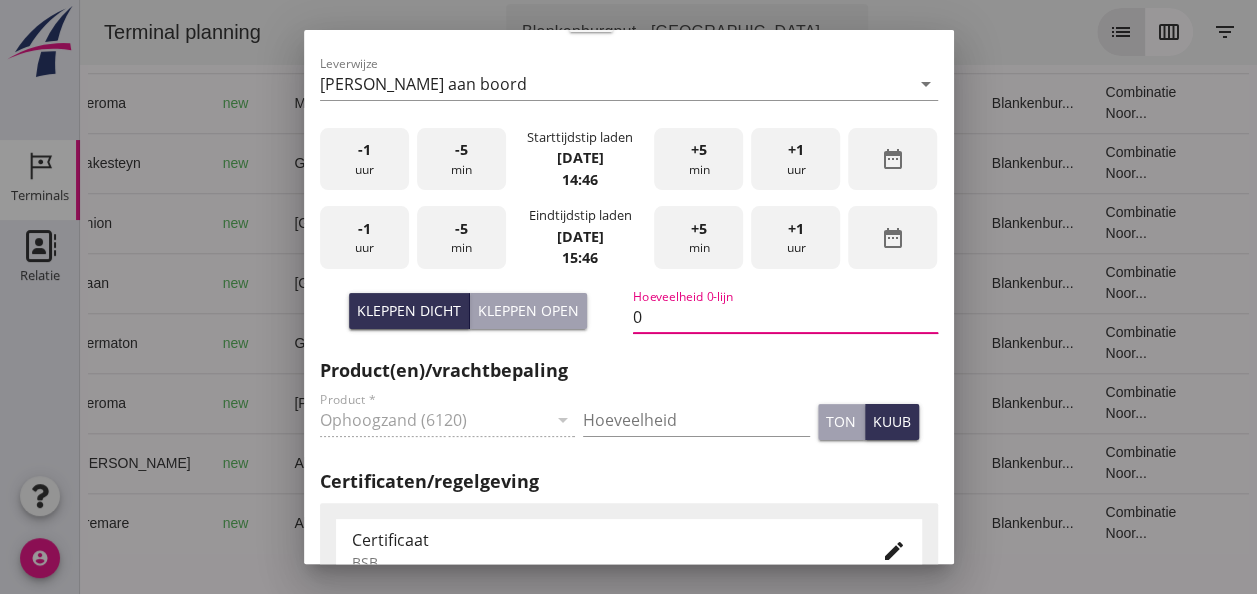 click on "0" at bounding box center (785, 317) 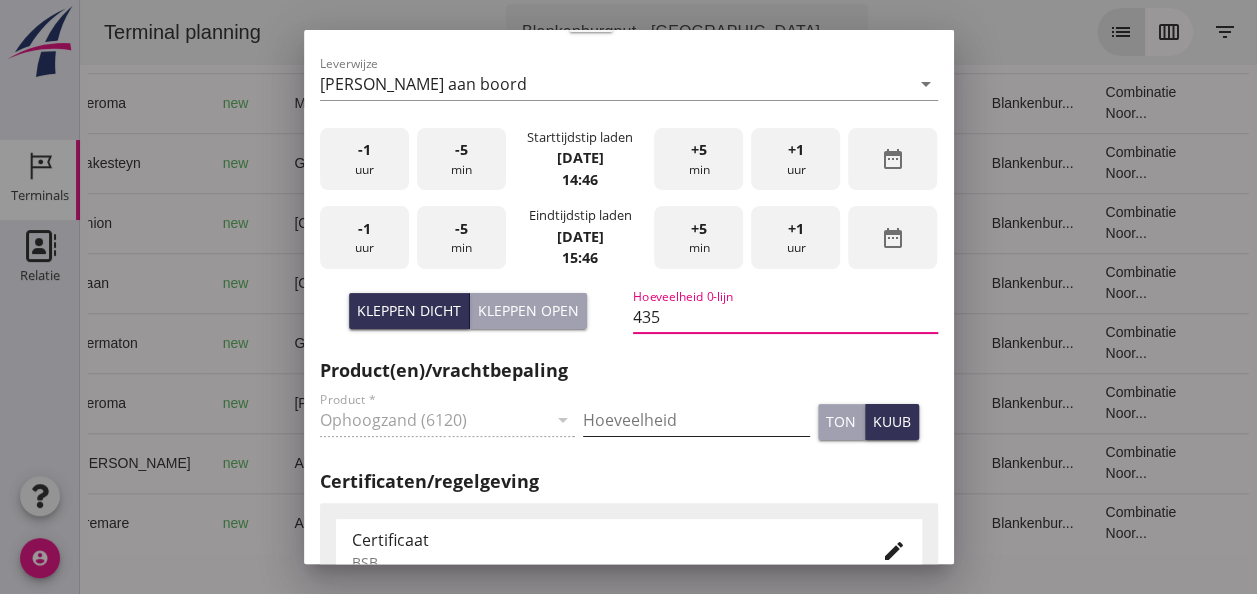 type on "435" 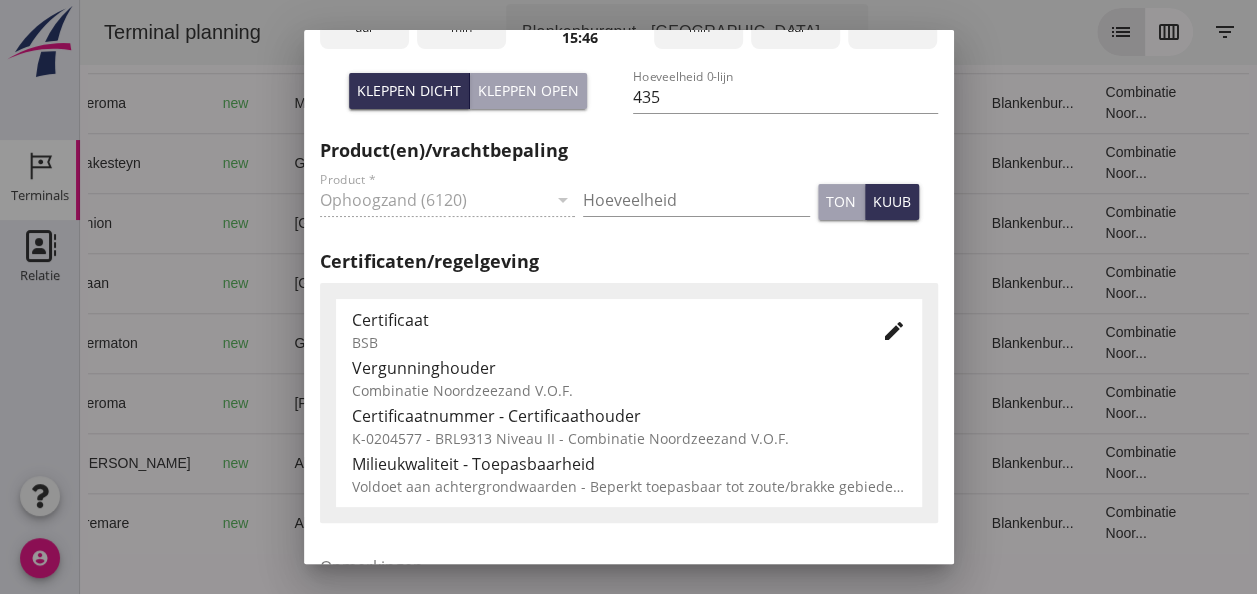 scroll, scrollTop: 520, scrollLeft: 0, axis: vertical 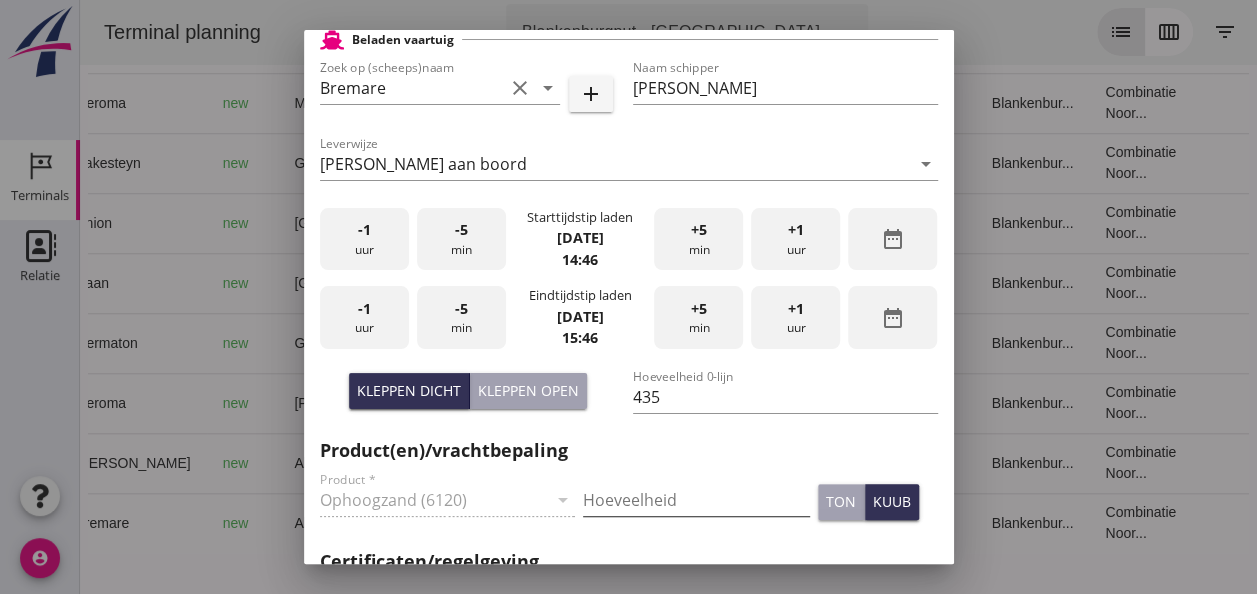 click at bounding box center [696, 500] 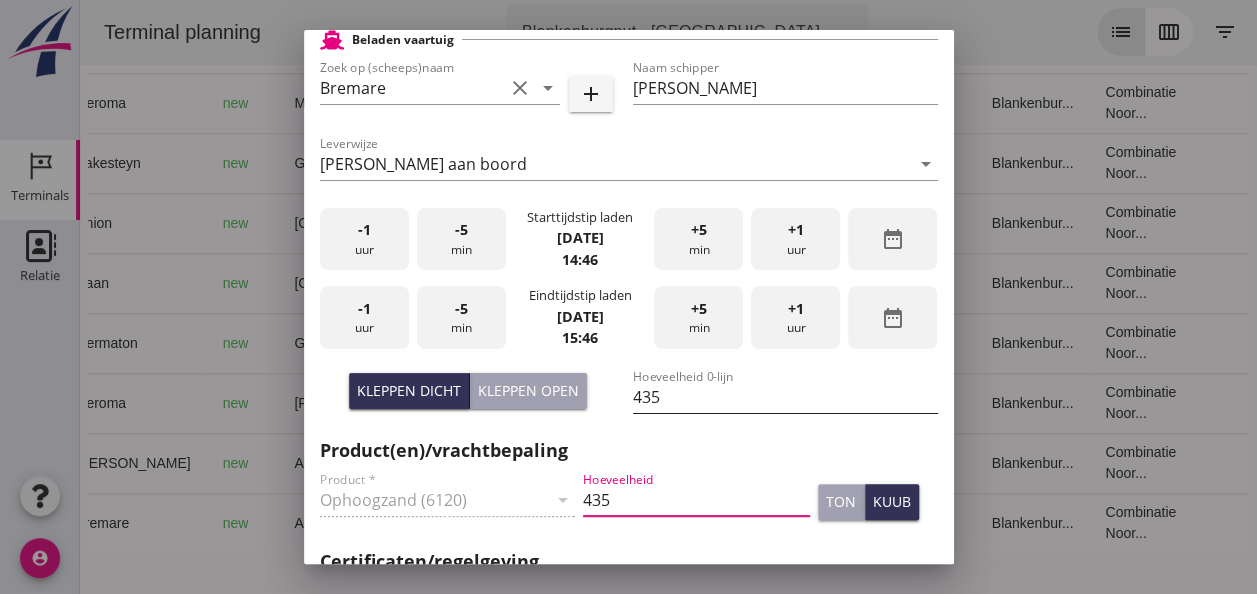 scroll, scrollTop: 0, scrollLeft: 0, axis: both 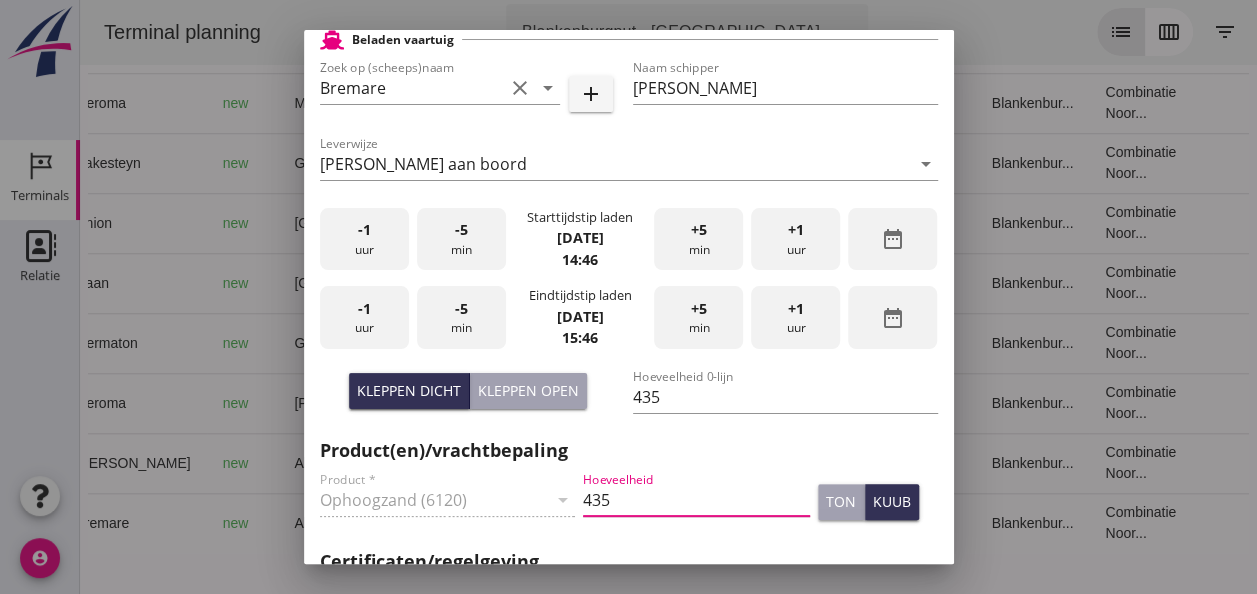 type on "435" 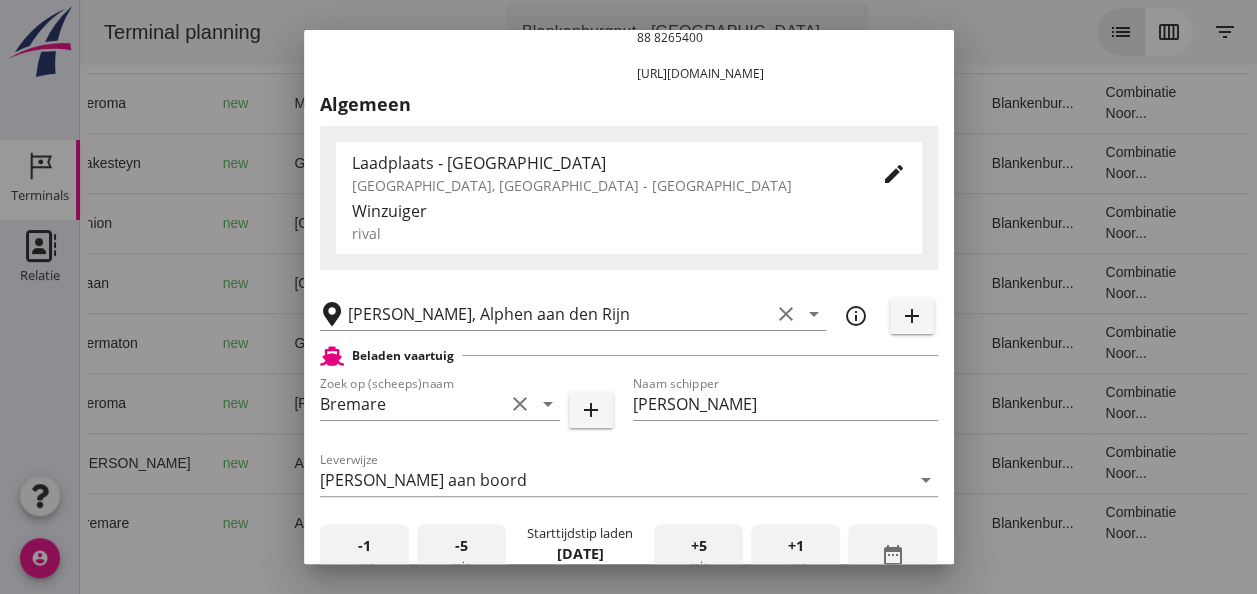 scroll, scrollTop: 208, scrollLeft: 0, axis: vertical 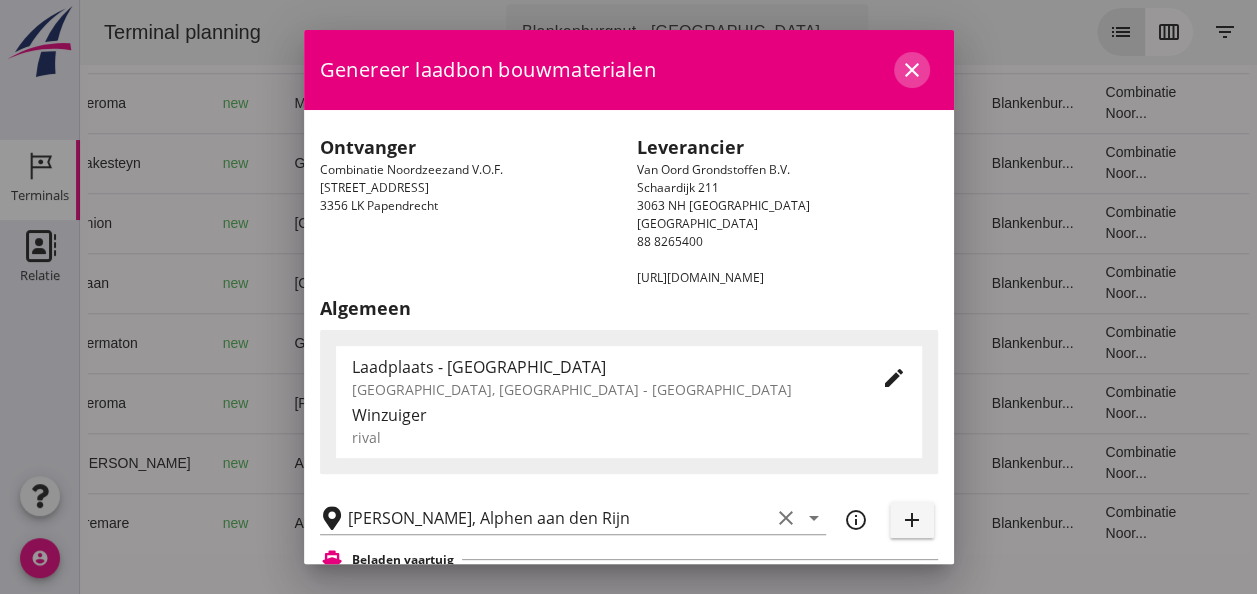 click on "close" at bounding box center (912, 70) 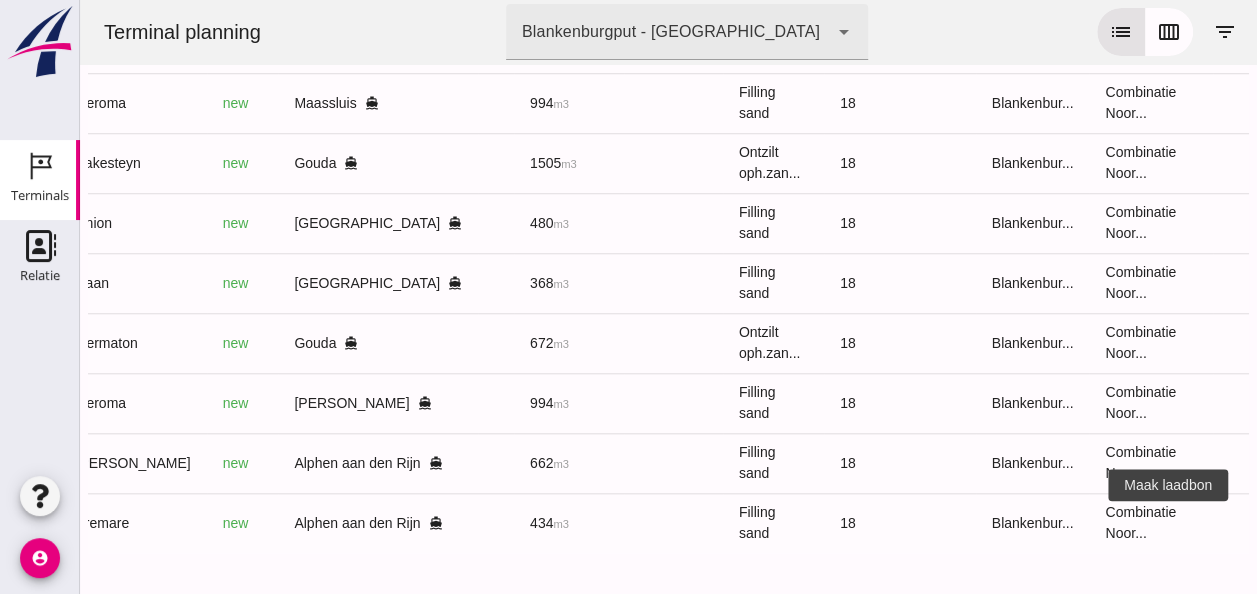 click on "receipt_long" 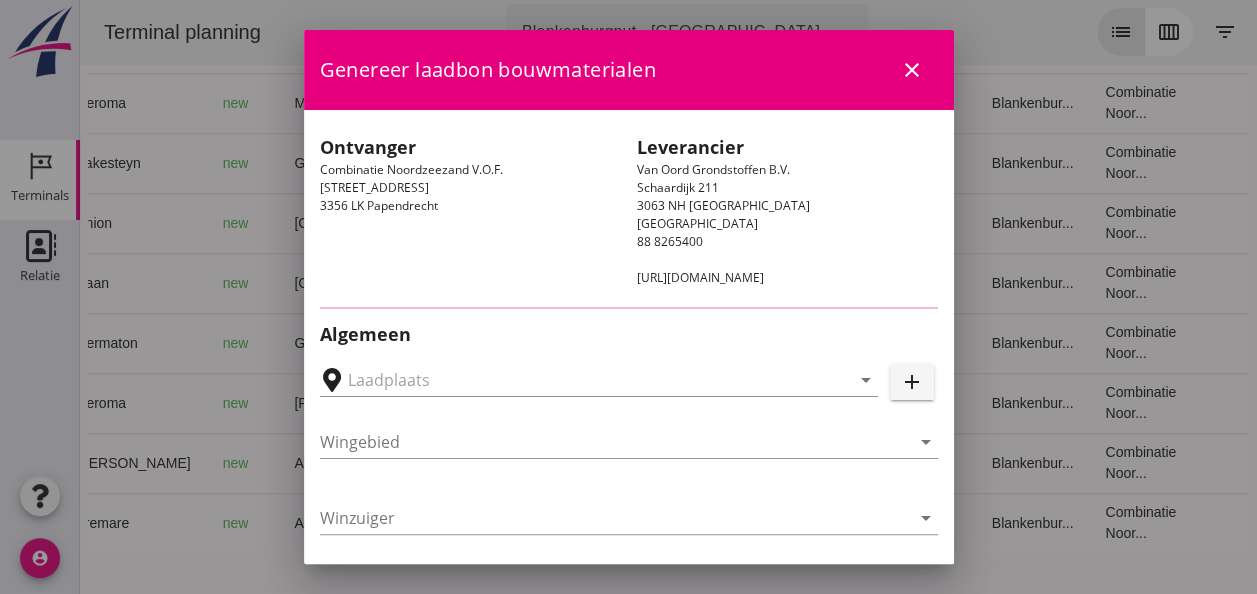 type on "[PERSON_NAME], Alphen aan den Rijn" 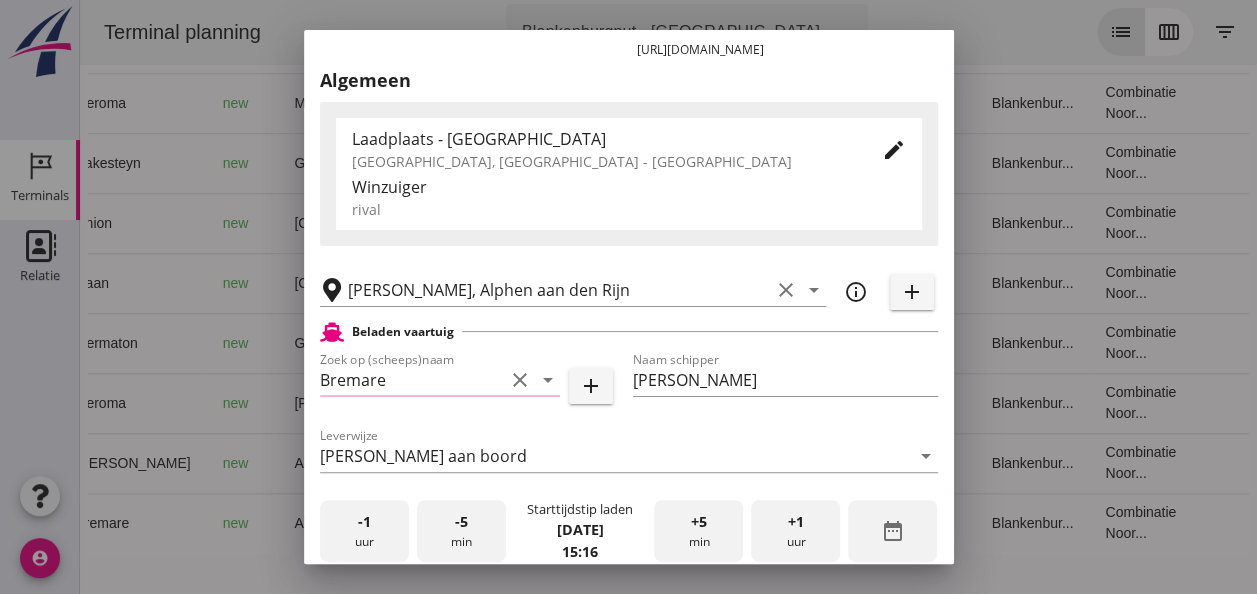 scroll, scrollTop: 400, scrollLeft: 0, axis: vertical 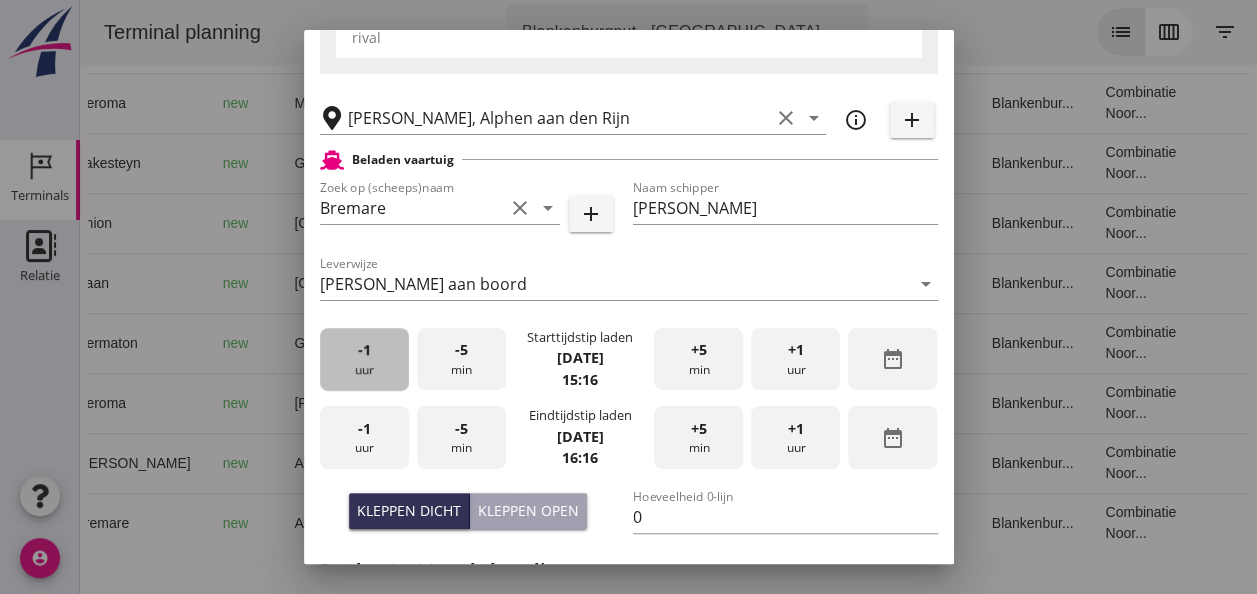 click on "-1  uur" at bounding box center [364, 359] 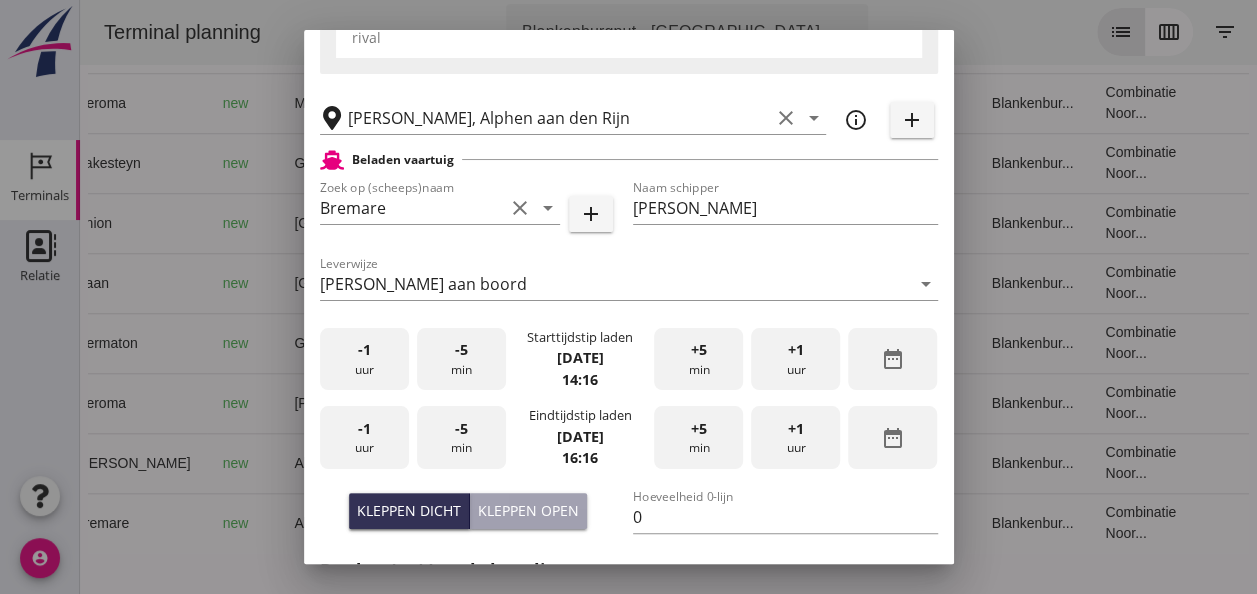 click on "+5  min" at bounding box center (698, 359) 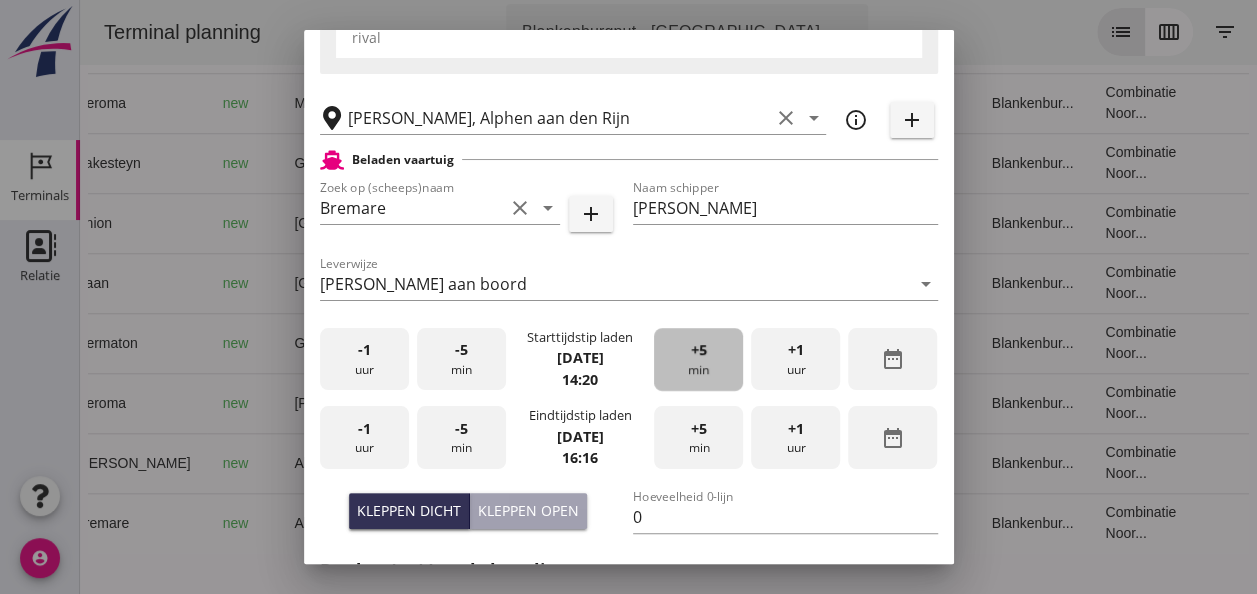 click on "+5  min" at bounding box center (698, 359) 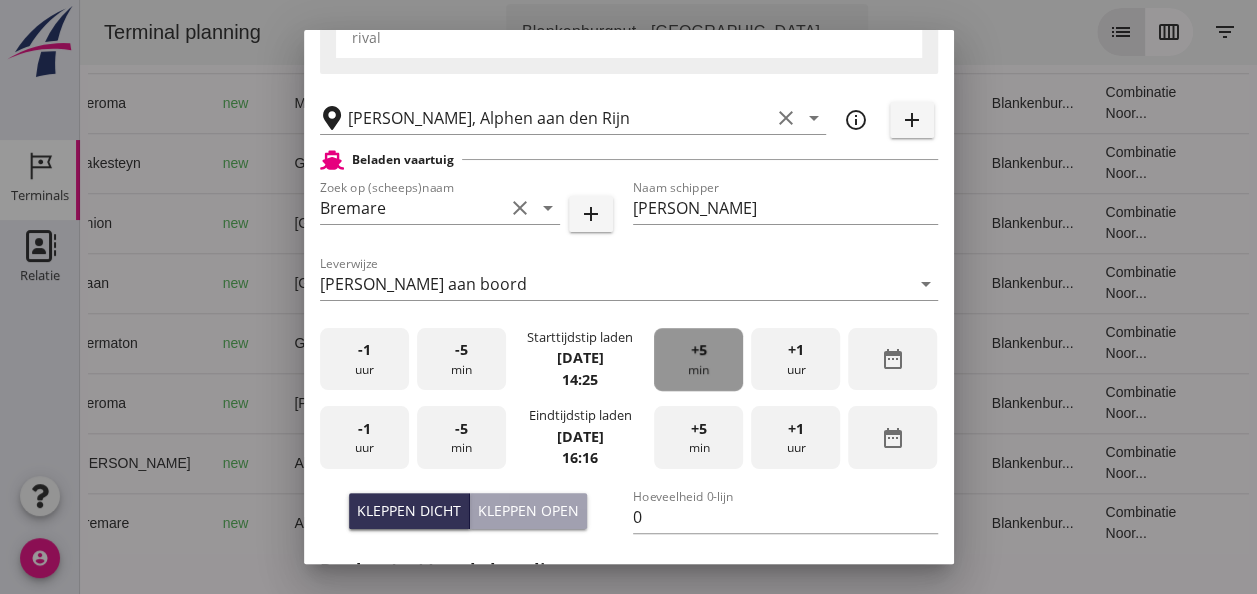 click on "+5  min" at bounding box center [698, 359] 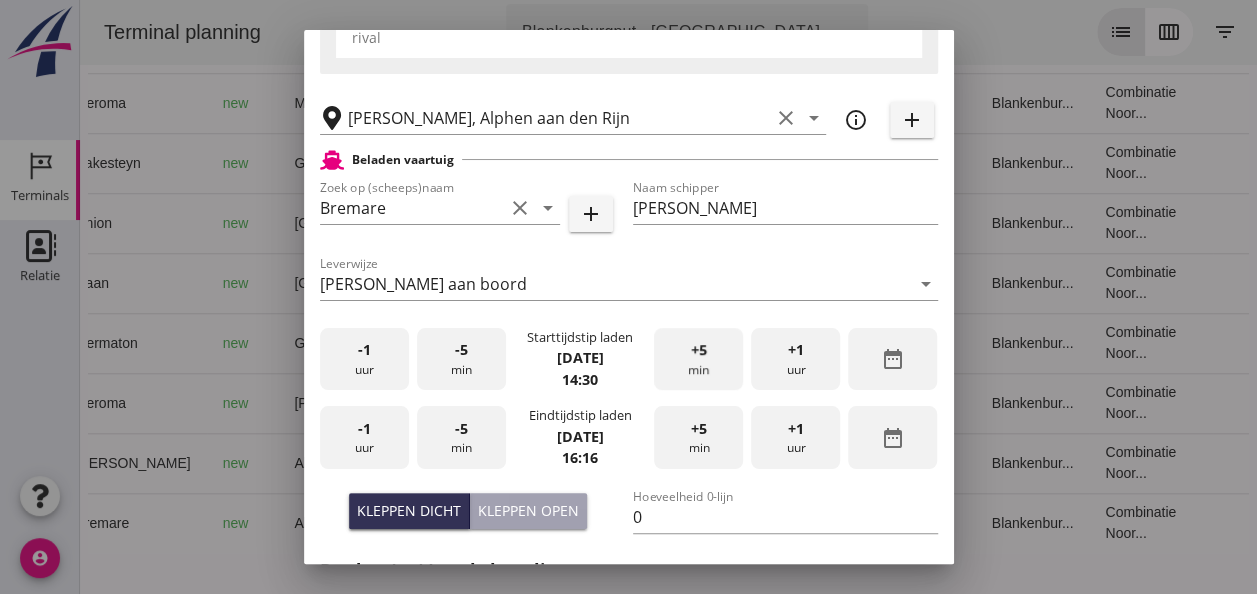 click on "+5  min" at bounding box center (698, 359) 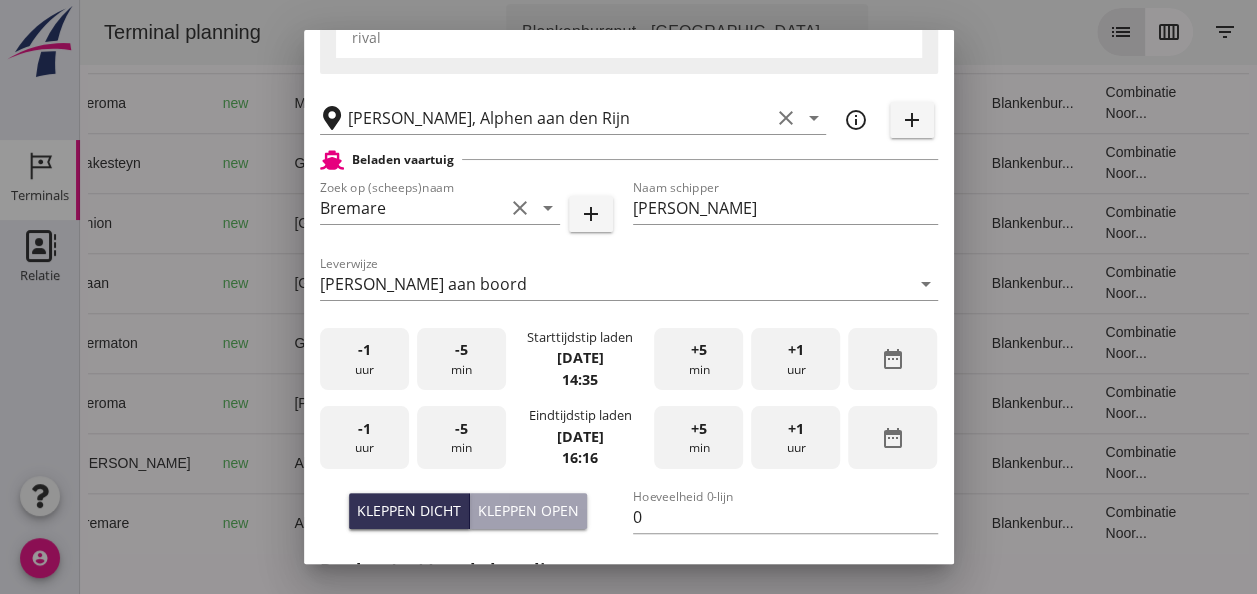 click on "-1  uur" at bounding box center (364, 437) 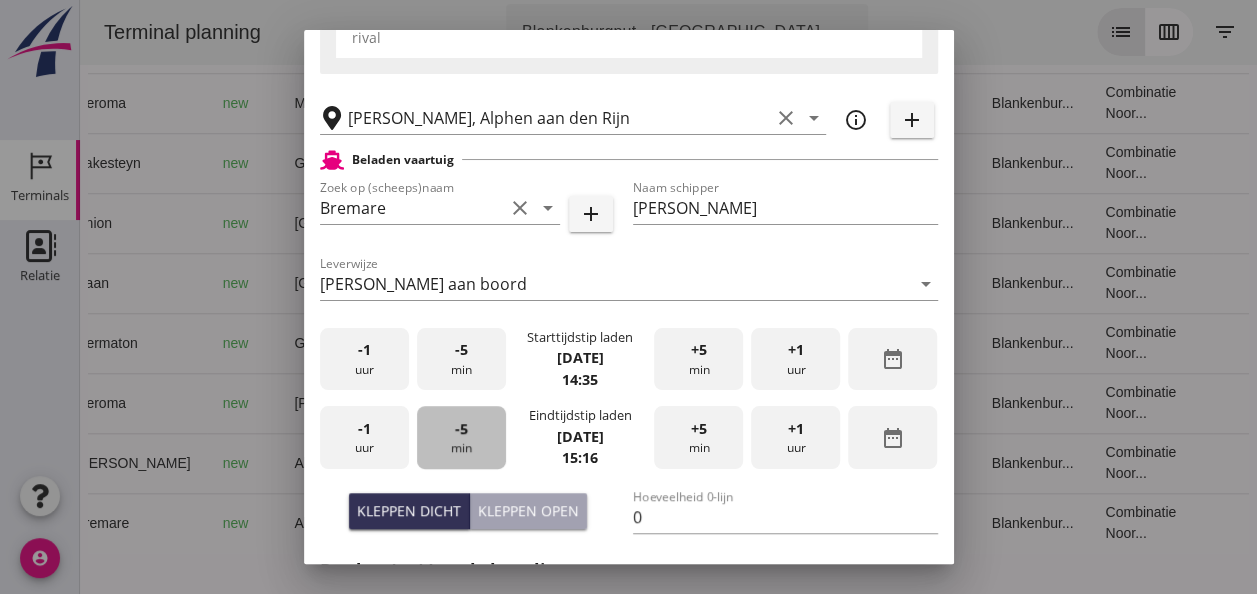 click on "-5  min" at bounding box center [461, 437] 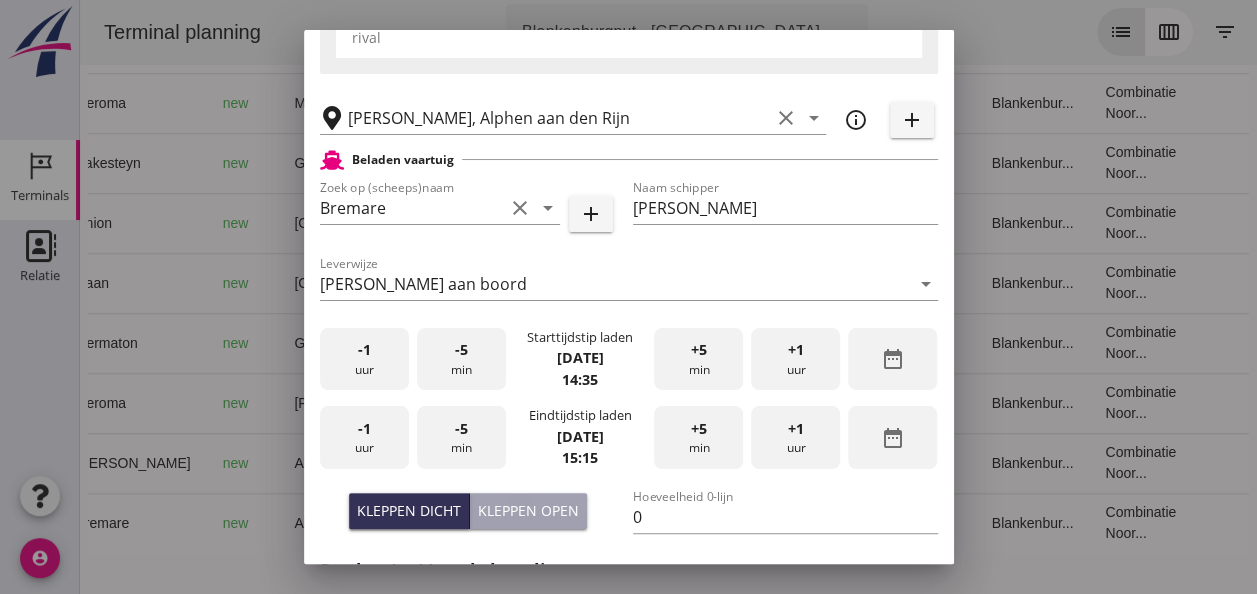 drag, startPoint x: 451, startPoint y: 434, endPoint x: 466, endPoint y: 438, distance: 15.524175 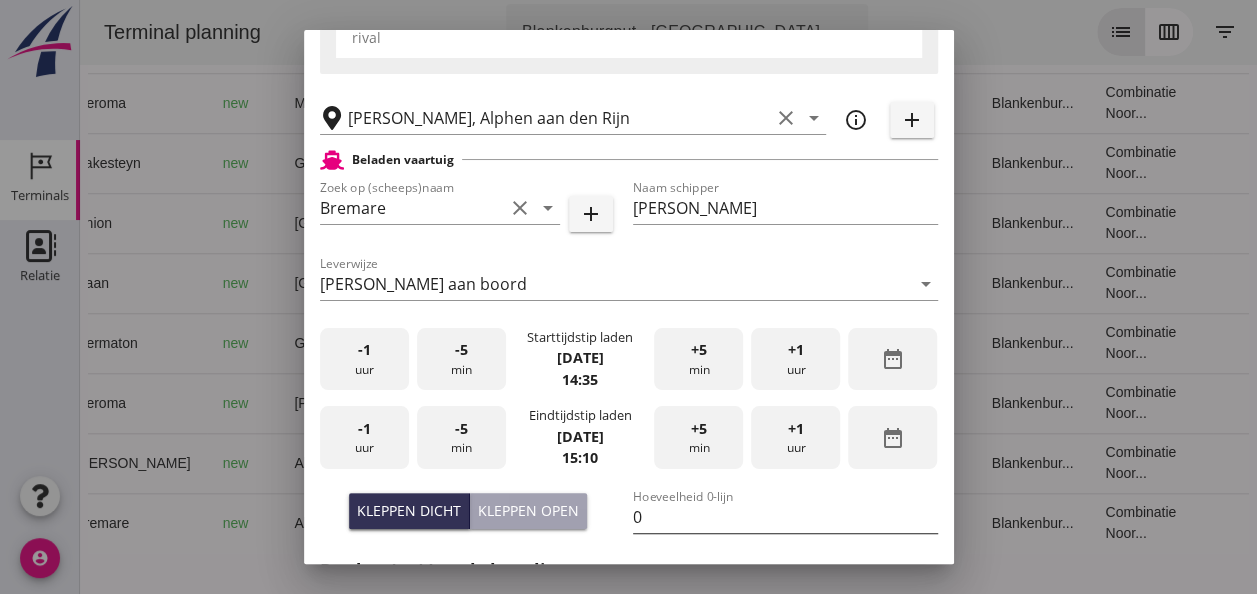 drag, startPoint x: 669, startPoint y: 505, endPoint x: 680, endPoint y: 512, distance: 13.038404 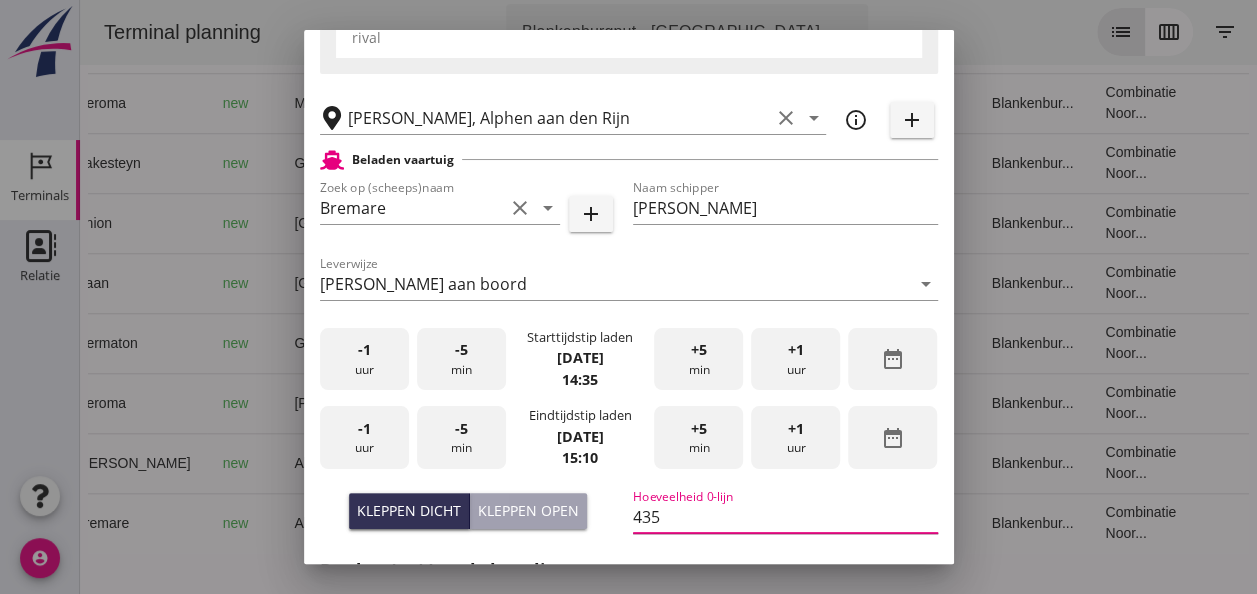 click on "Genereer" at bounding box center (886, 1146) 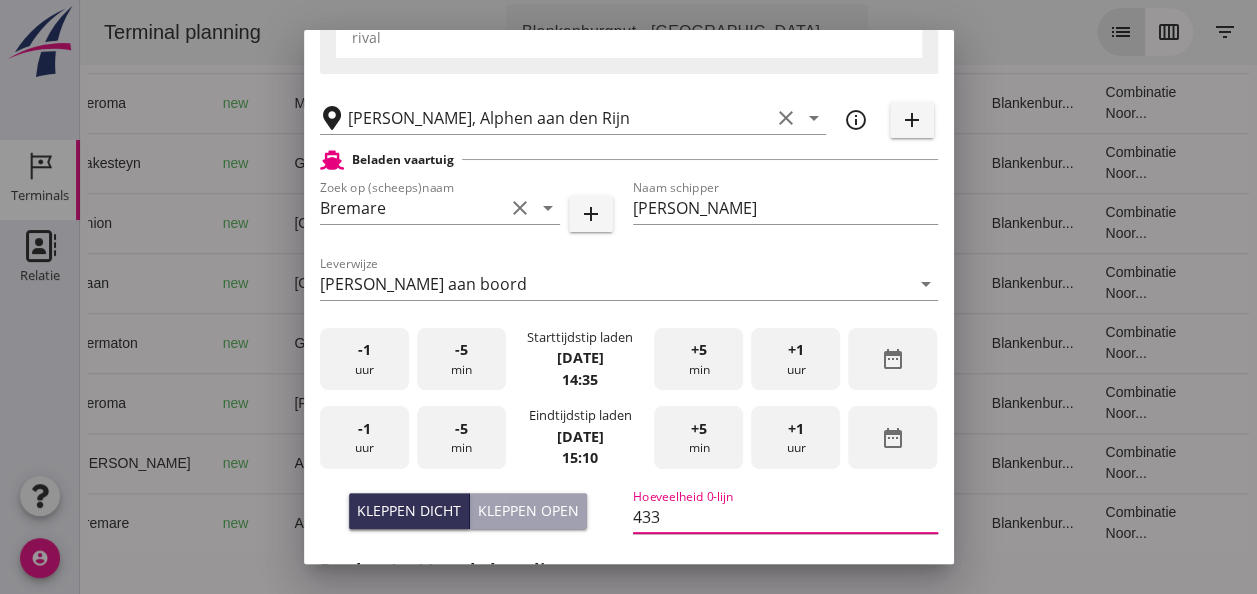 type on "434" 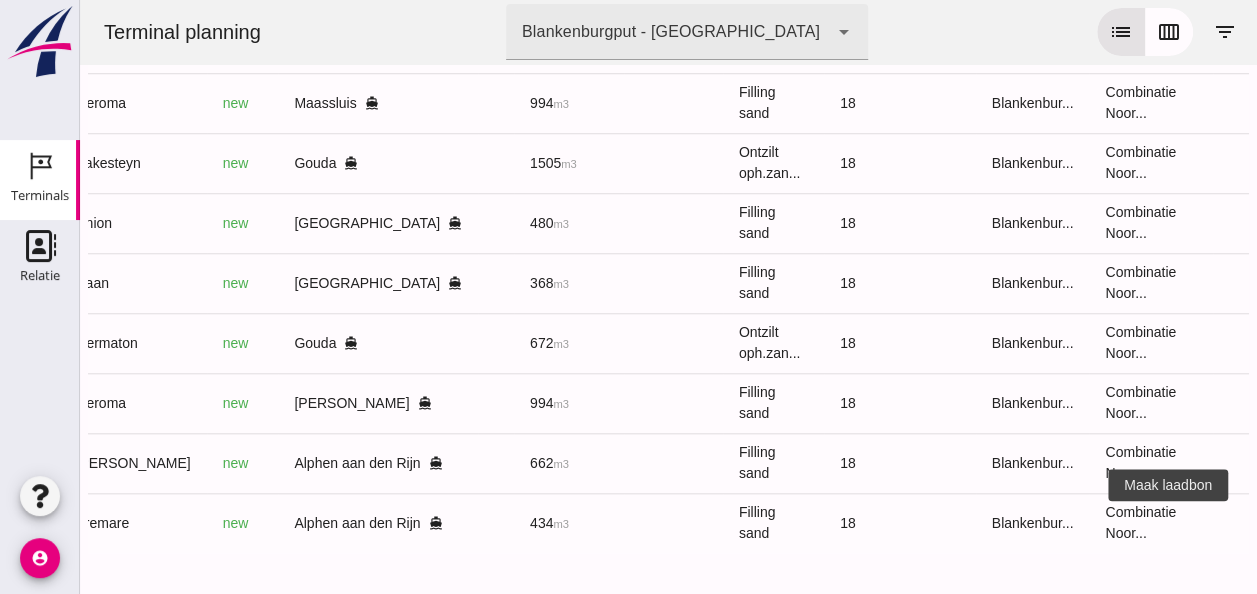 click on "receipt_long" at bounding box center (1285, 523) 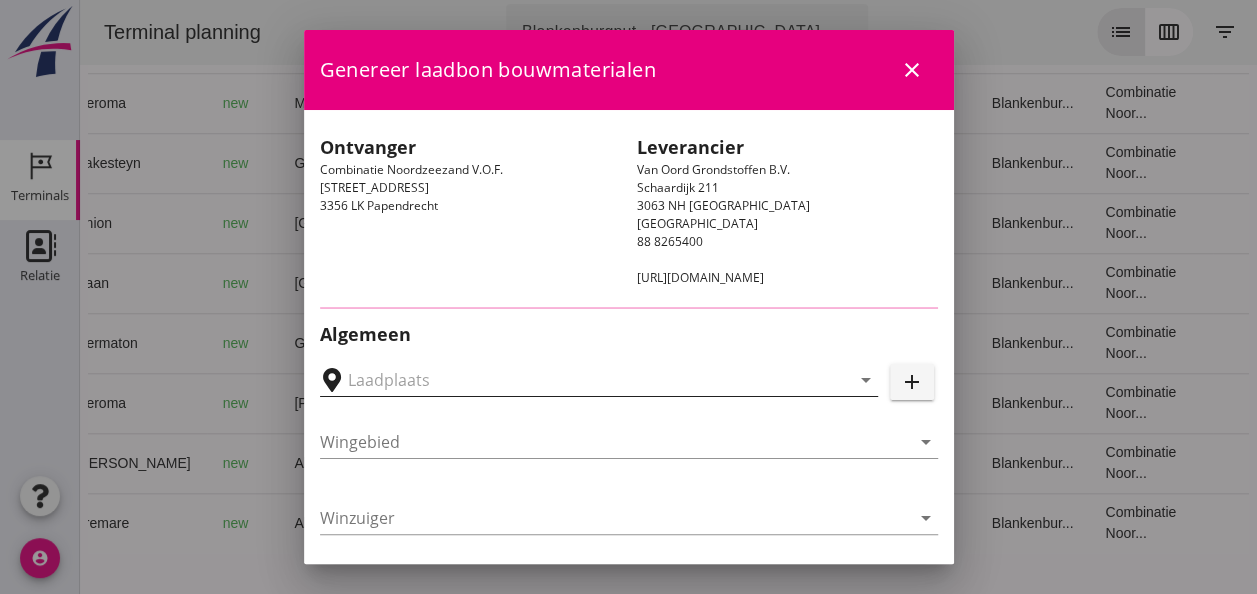 type on "[PERSON_NAME], Alphen aan den Rijn" 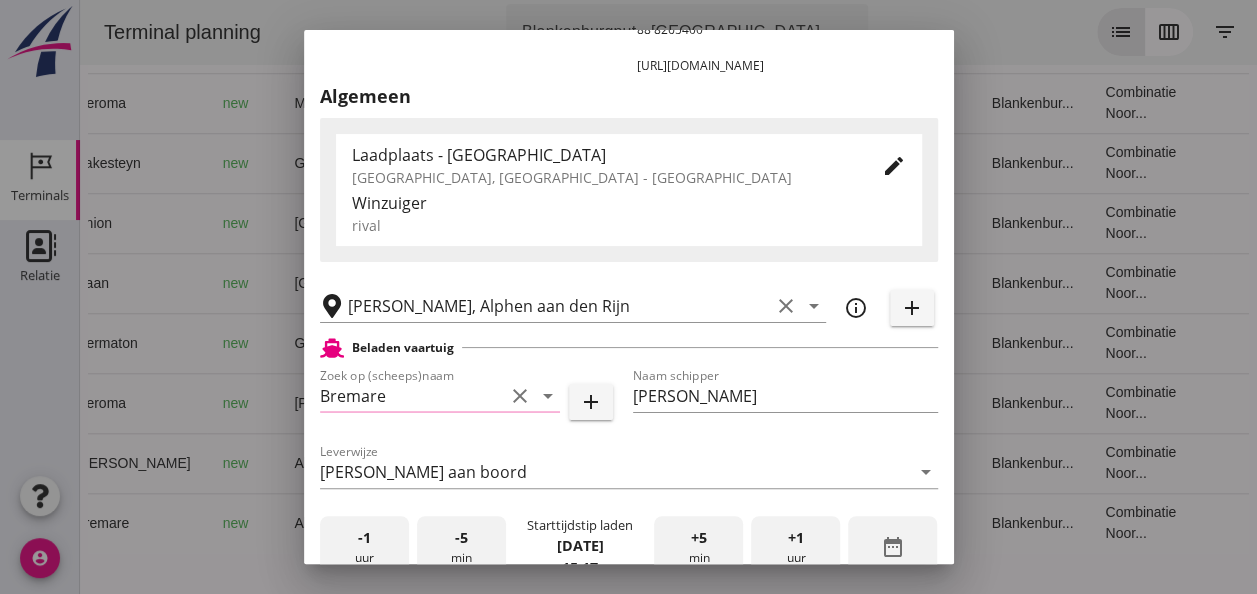 scroll, scrollTop: 400, scrollLeft: 0, axis: vertical 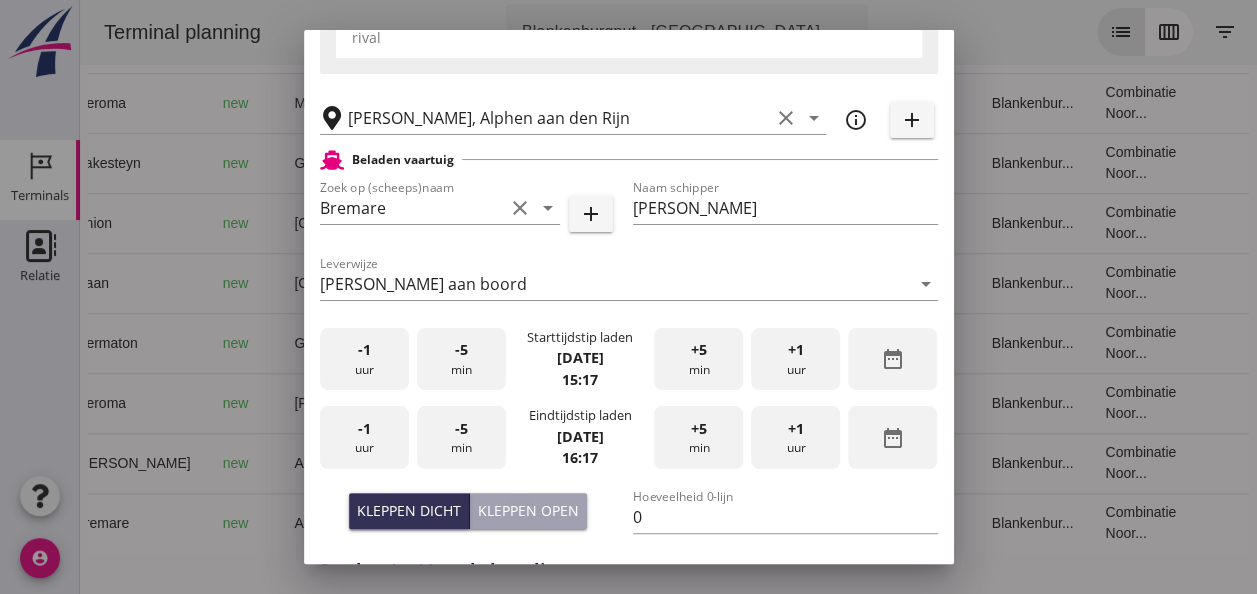 click on "-1  uur" at bounding box center [364, 359] 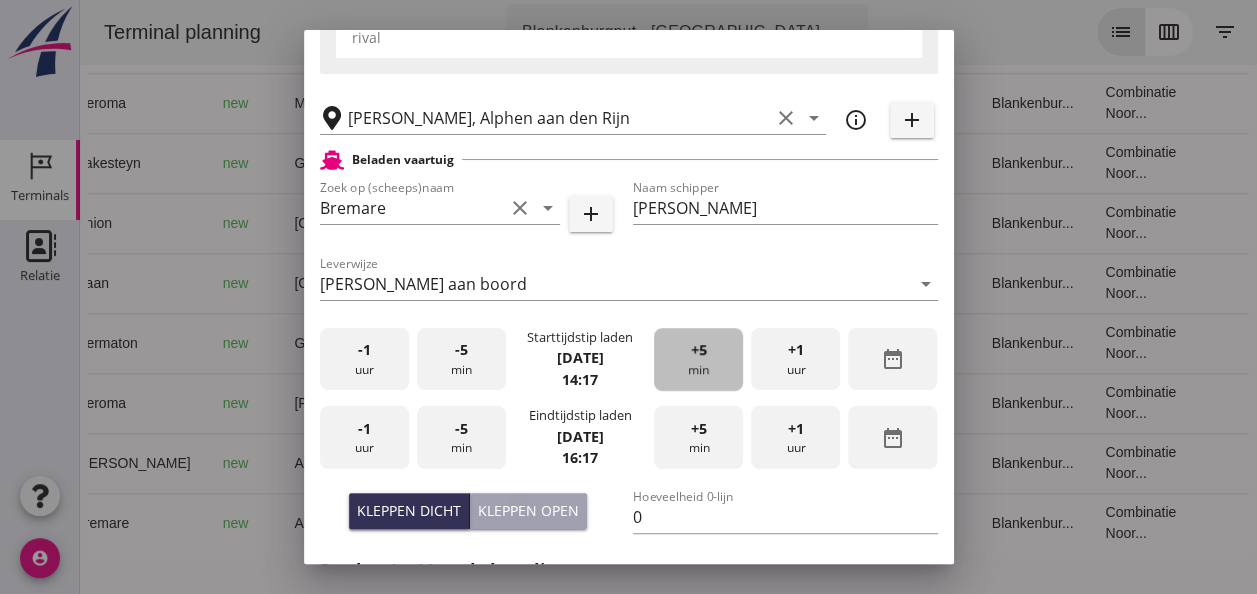 click on "+5  min" at bounding box center [698, 359] 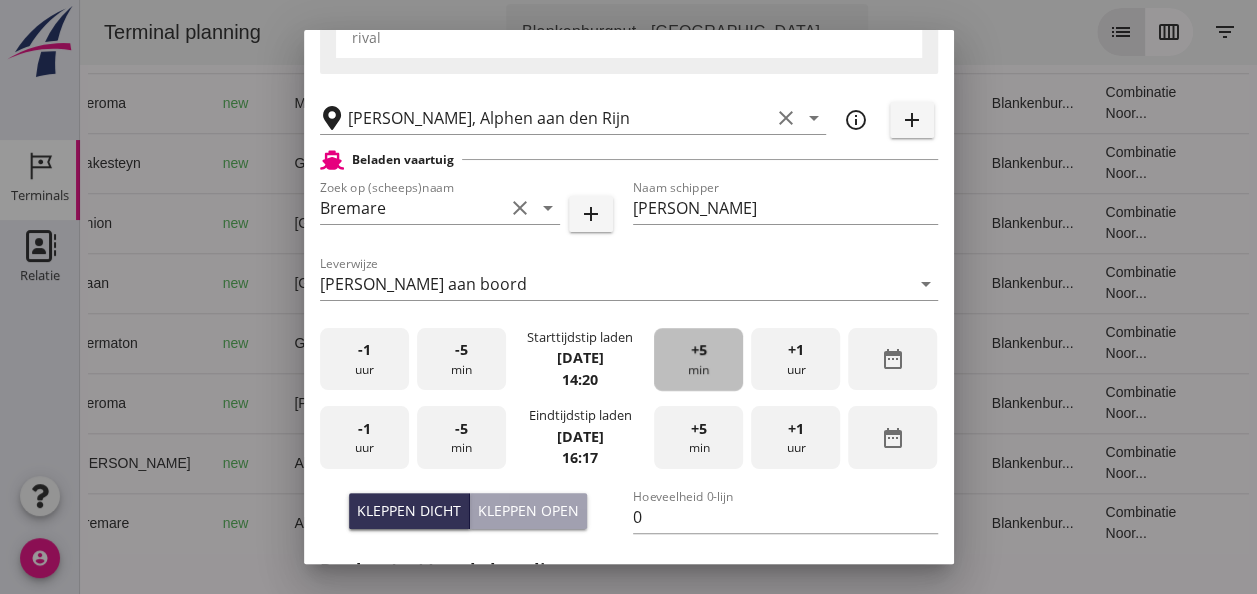 click on "+5  min" at bounding box center [698, 359] 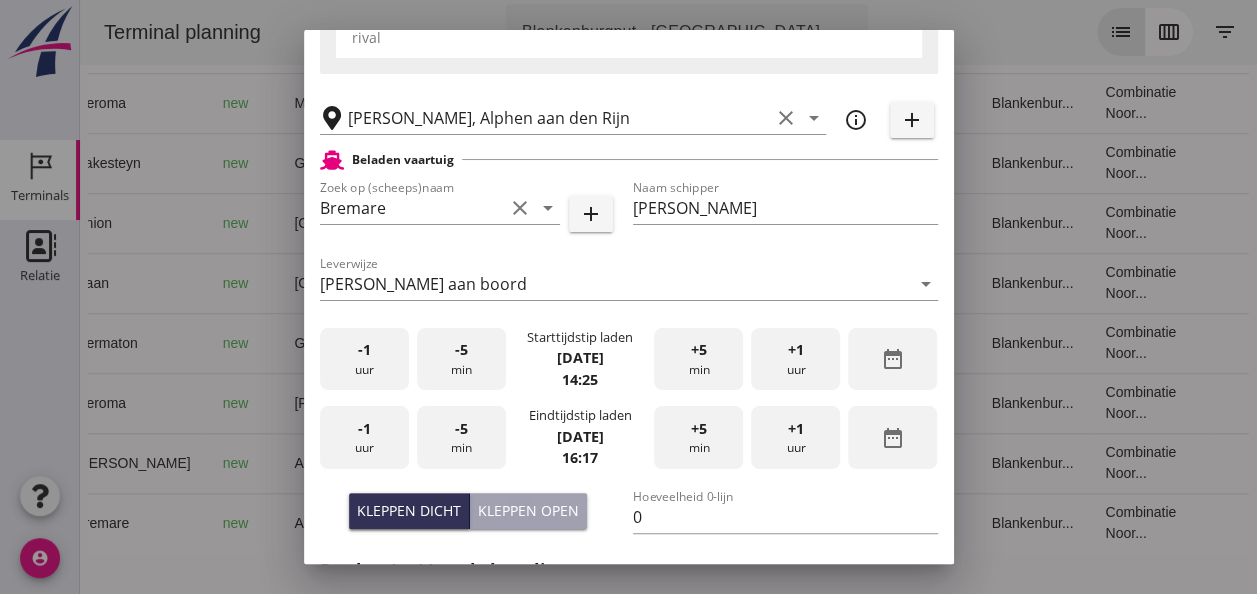 click on "+5  min" at bounding box center [698, 359] 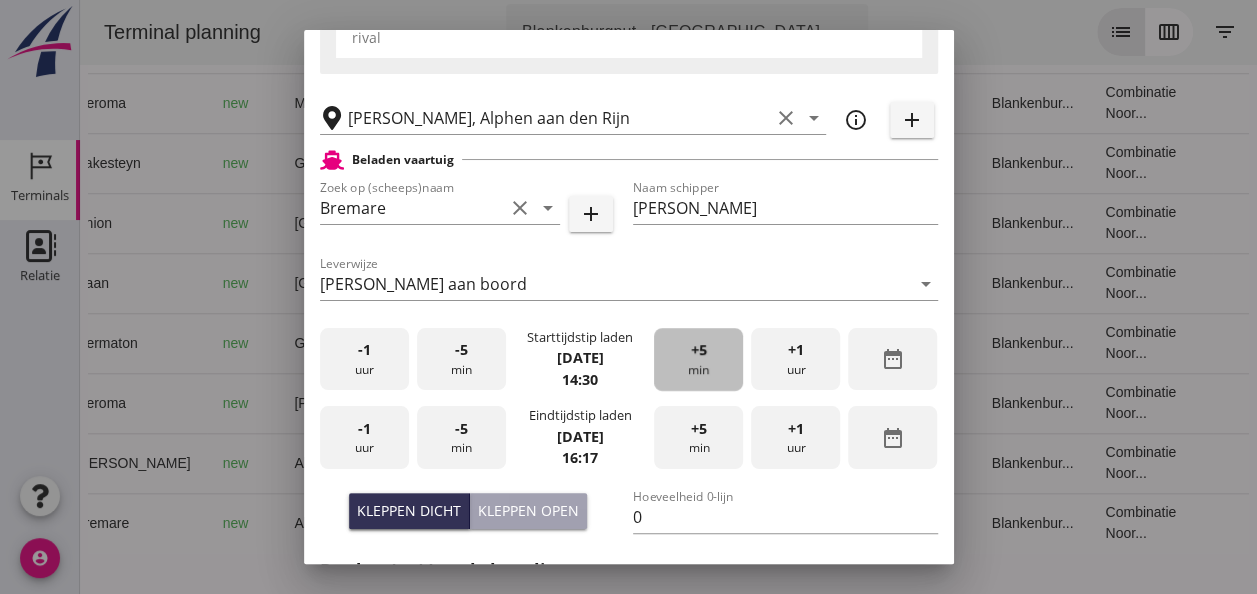 click on "+5  min" at bounding box center (698, 359) 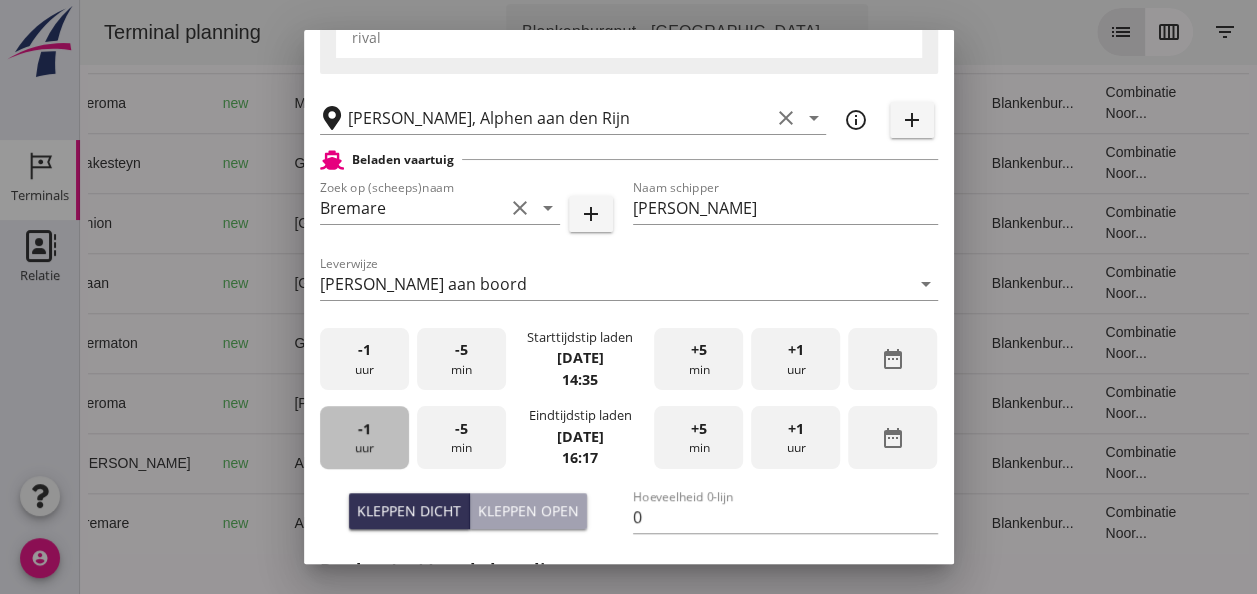 click on "-1  uur" at bounding box center (364, 437) 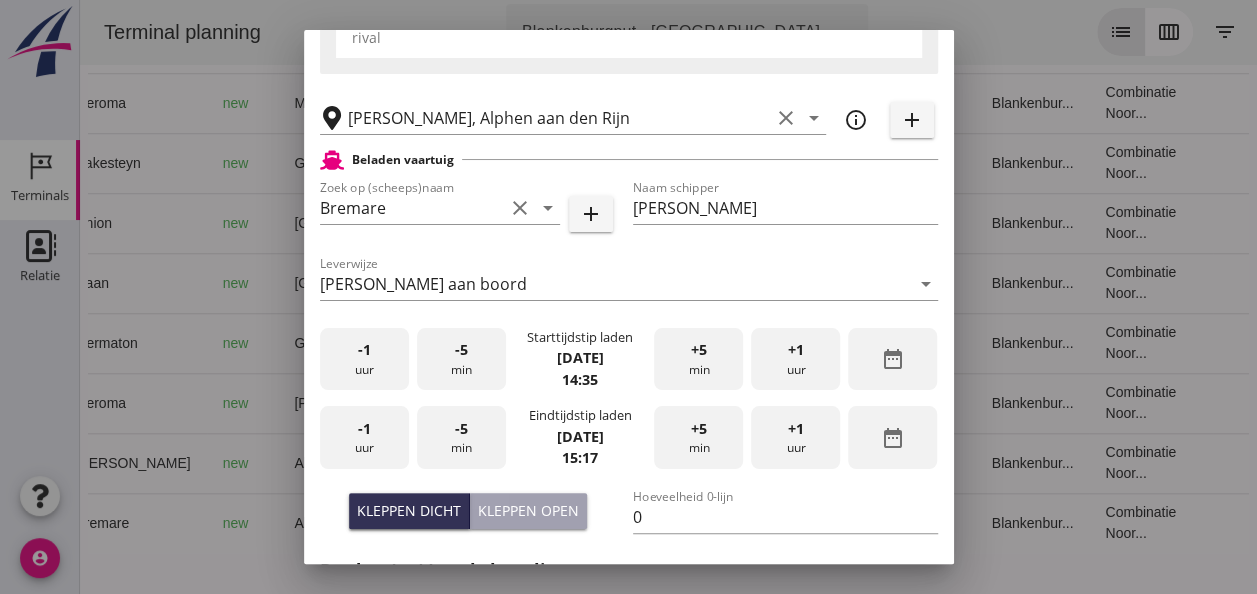 click on "-5  min" at bounding box center (461, 437) 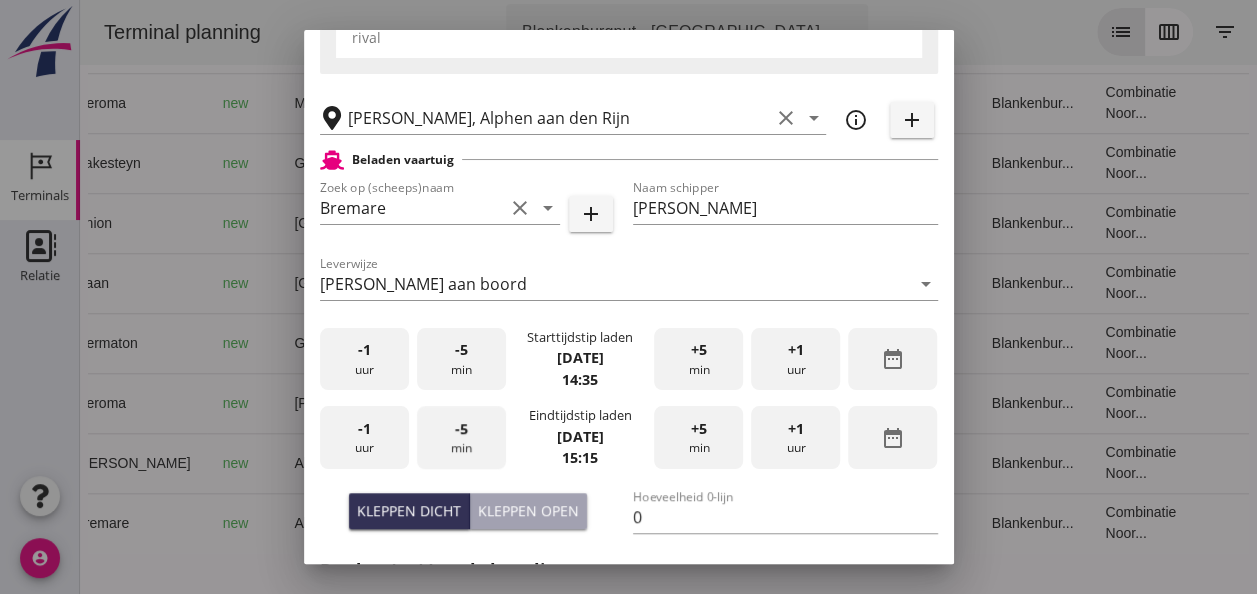 click on "-5  min" at bounding box center (461, 437) 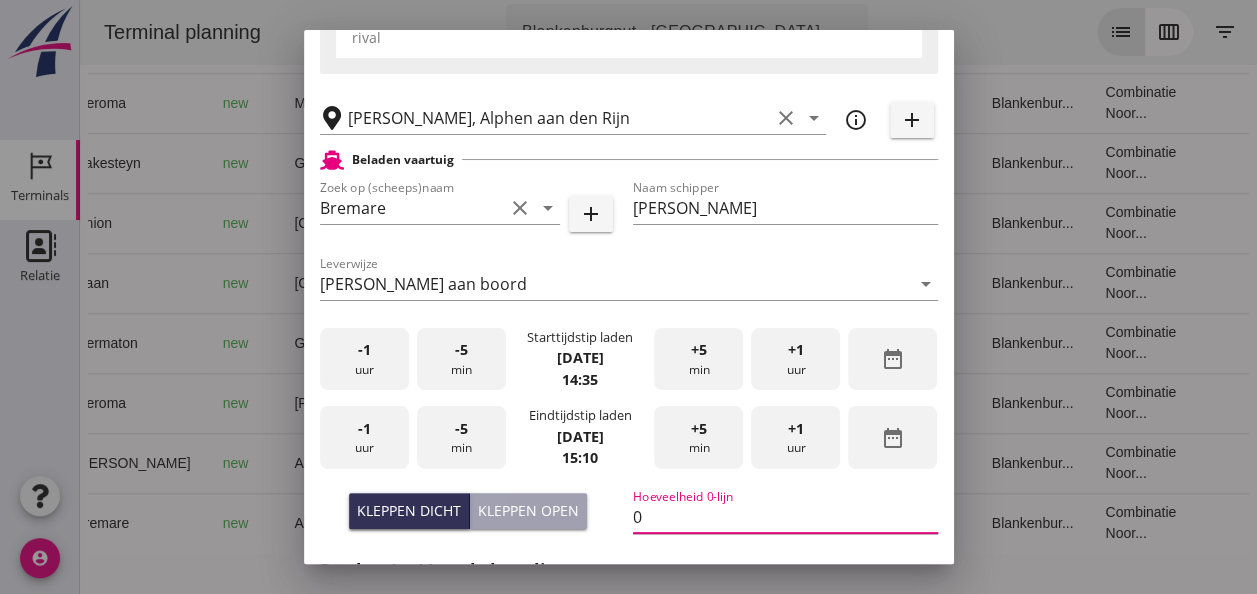 click on "0" at bounding box center (785, 517) 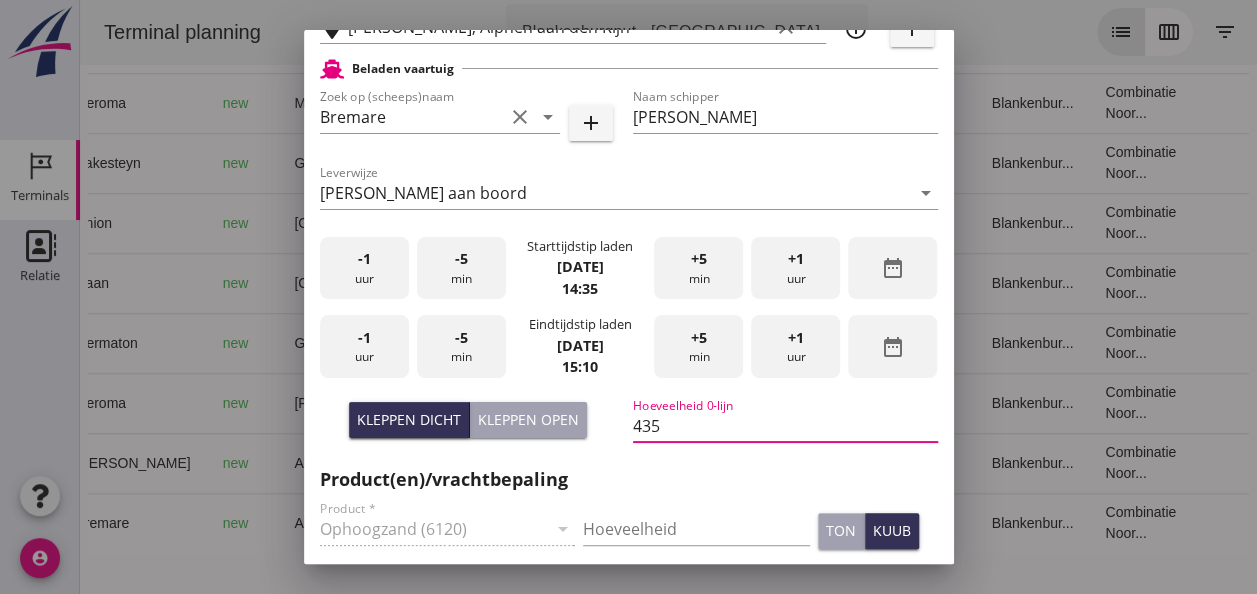 scroll, scrollTop: 700, scrollLeft: 0, axis: vertical 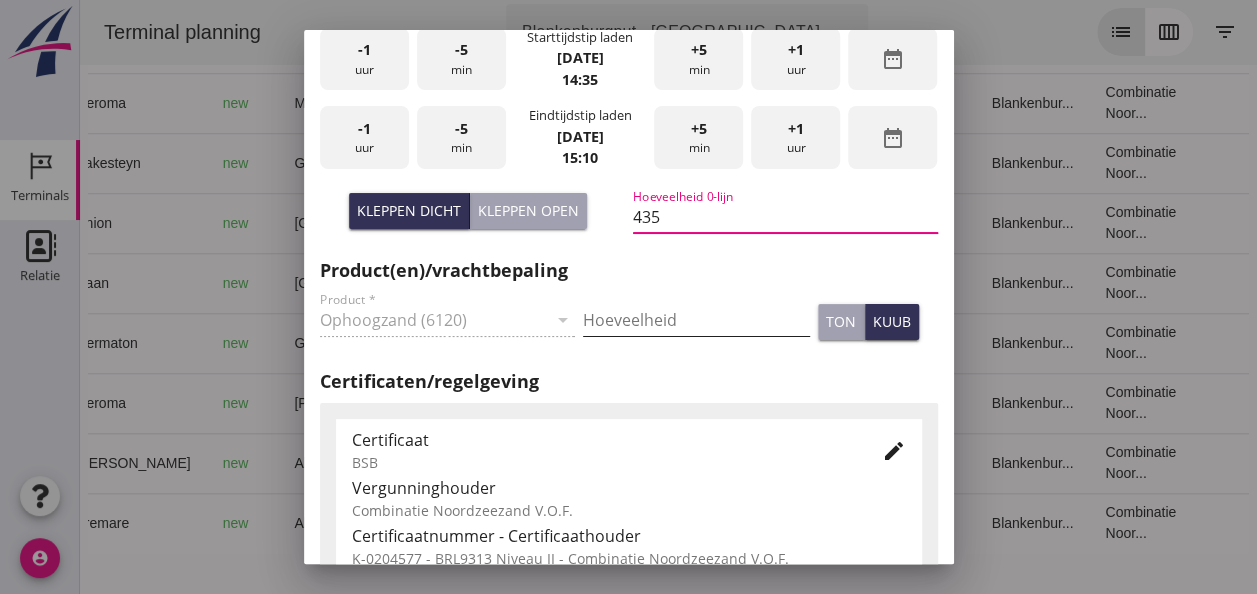 type on "435" 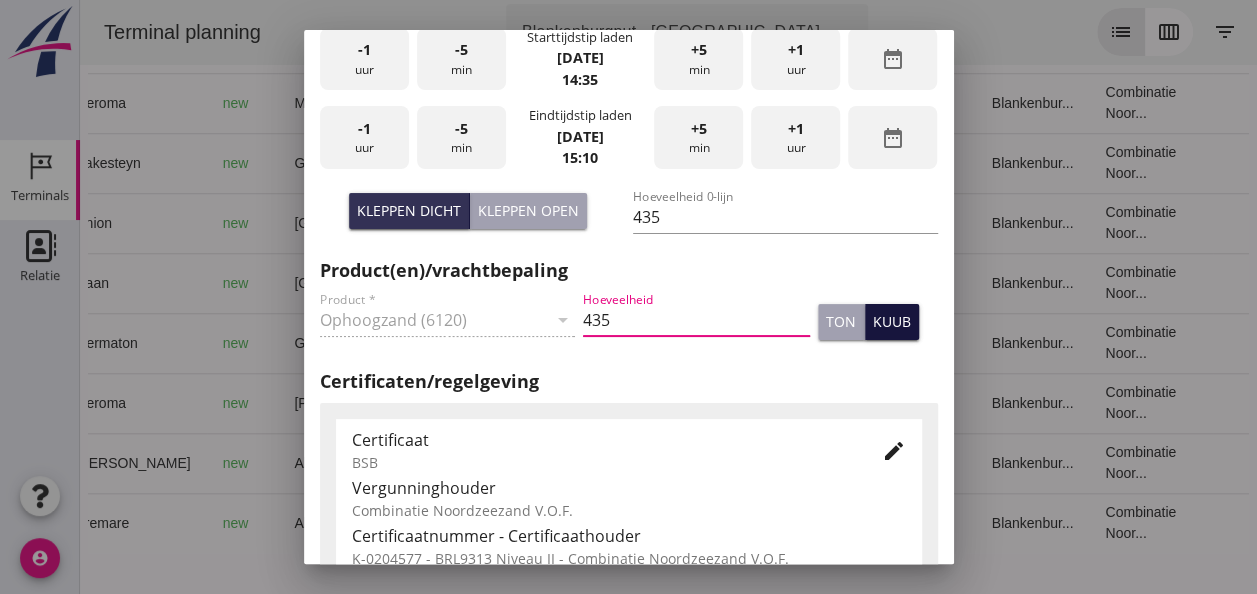 type on "435" 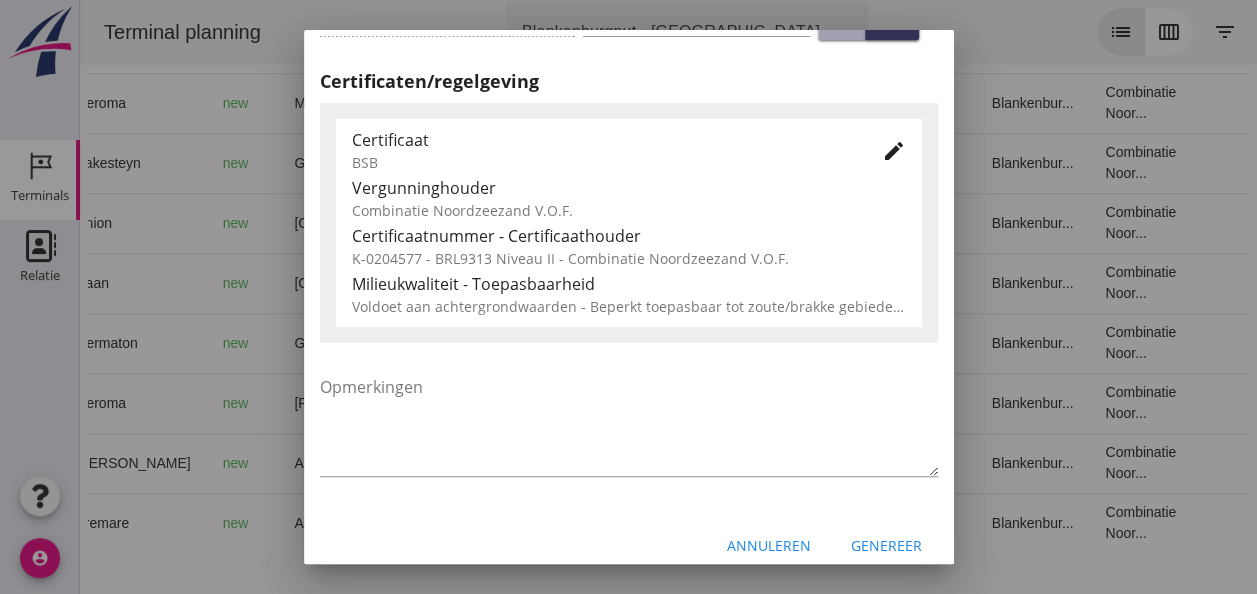 scroll, scrollTop: 1019, scrollLeft: 0, axis: vertical 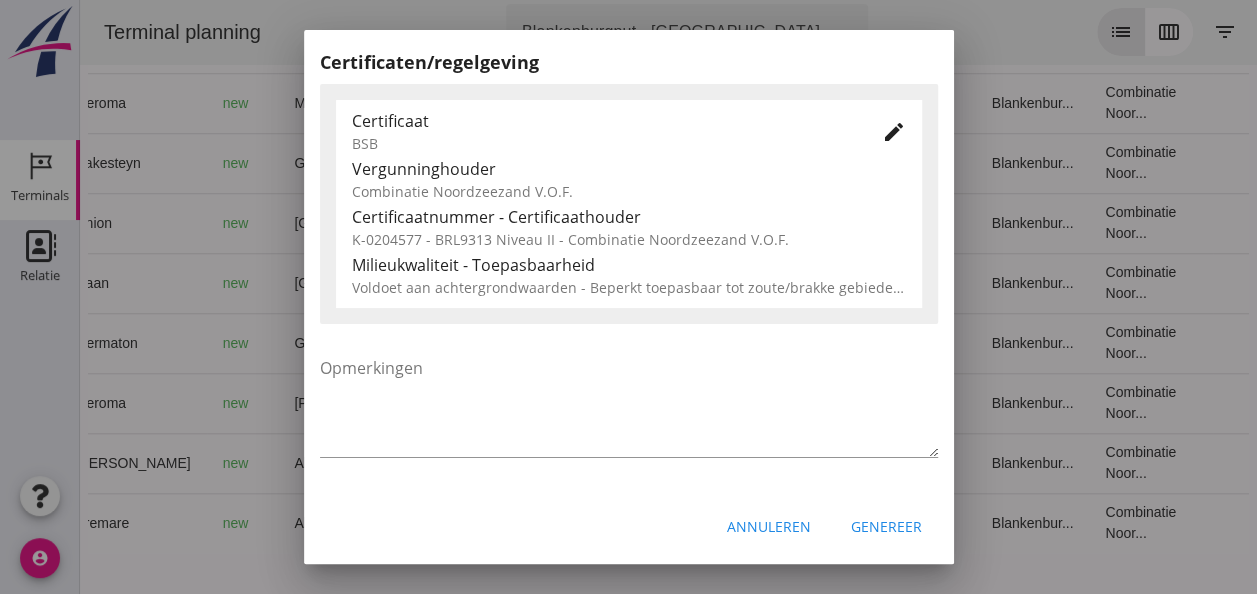 click on "Genereer" at bounding box center [886, 526] 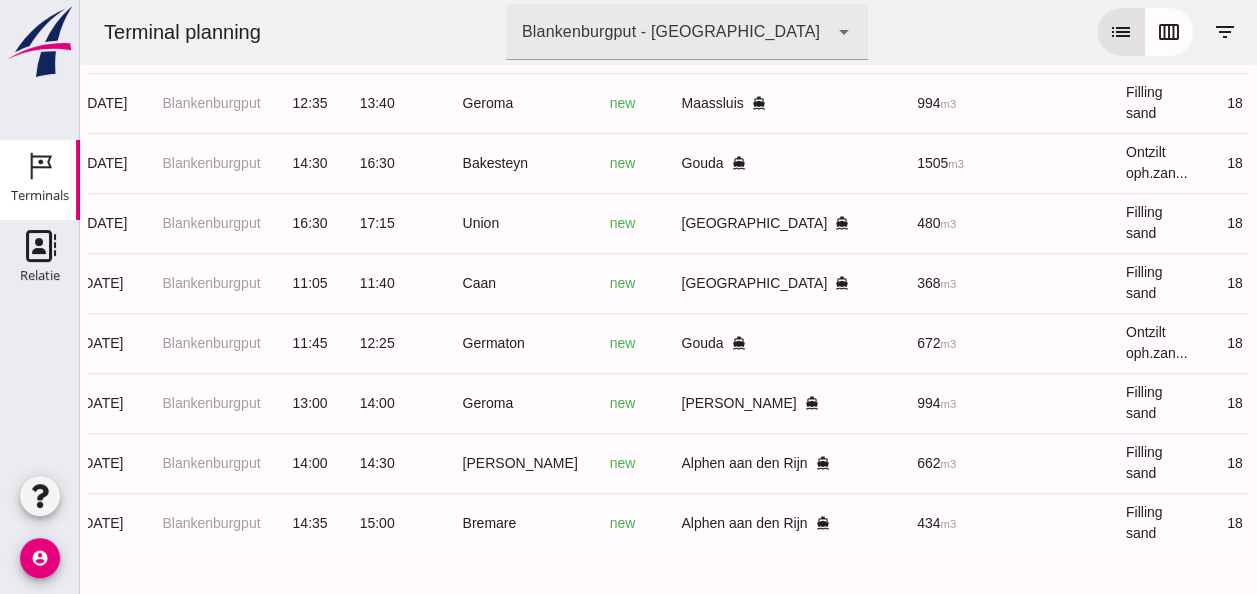 scroll, scrollTop: 0, scrollLeft: 0, axis: both 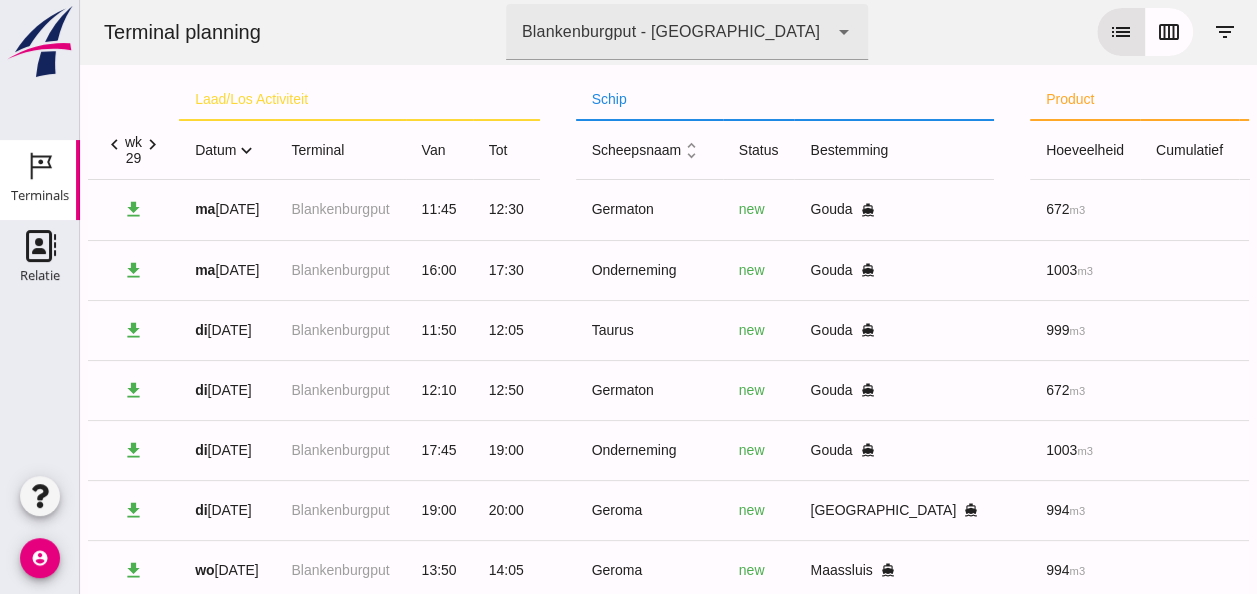 click on "expand_more" 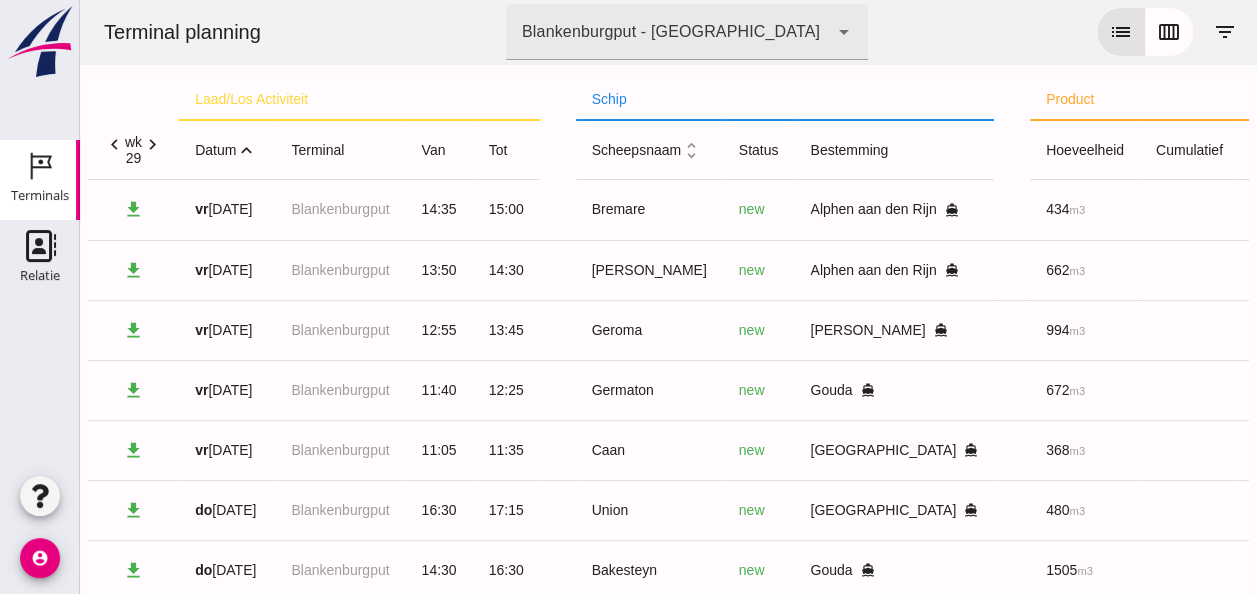click on "expand_less" 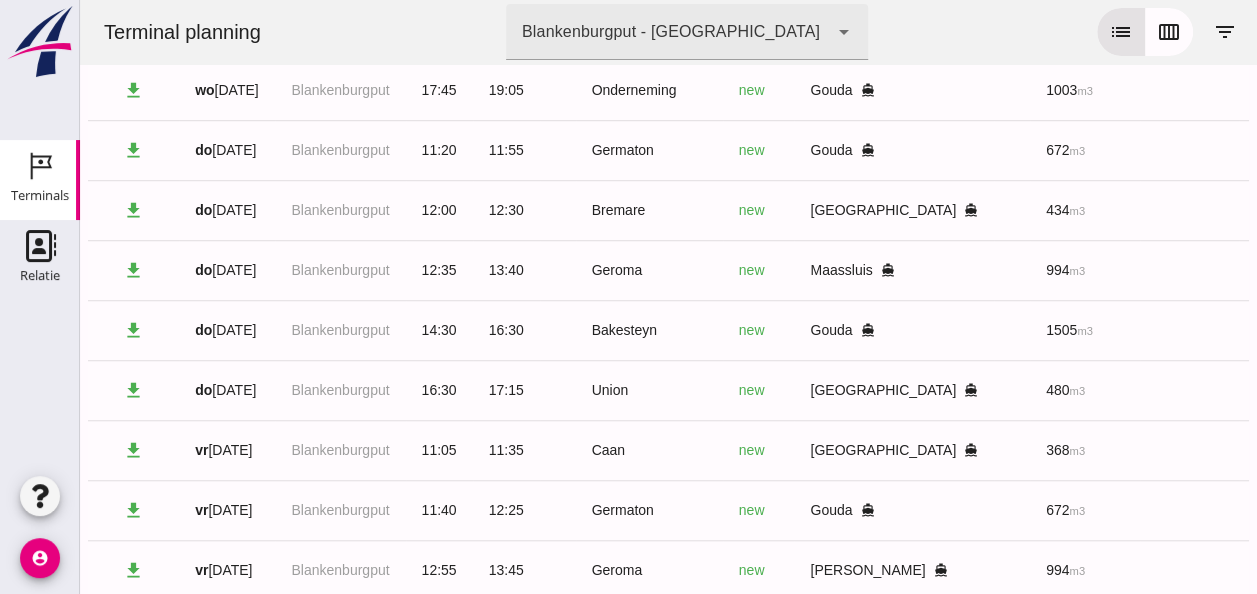 scroll, scrollTop: 793, scrollLeft: 0, axis: vertical 